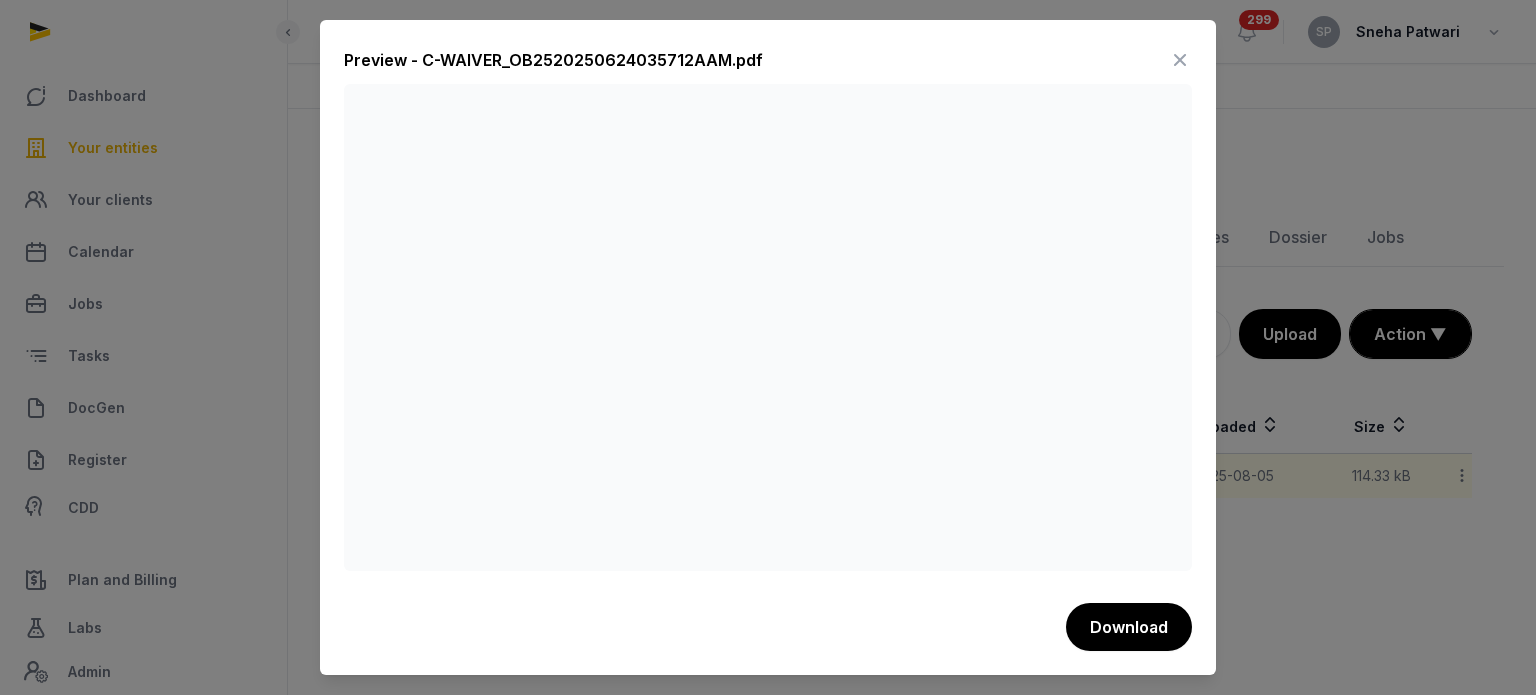 scroll, scrollTop: 0, scrollLeft: 0, axis: both 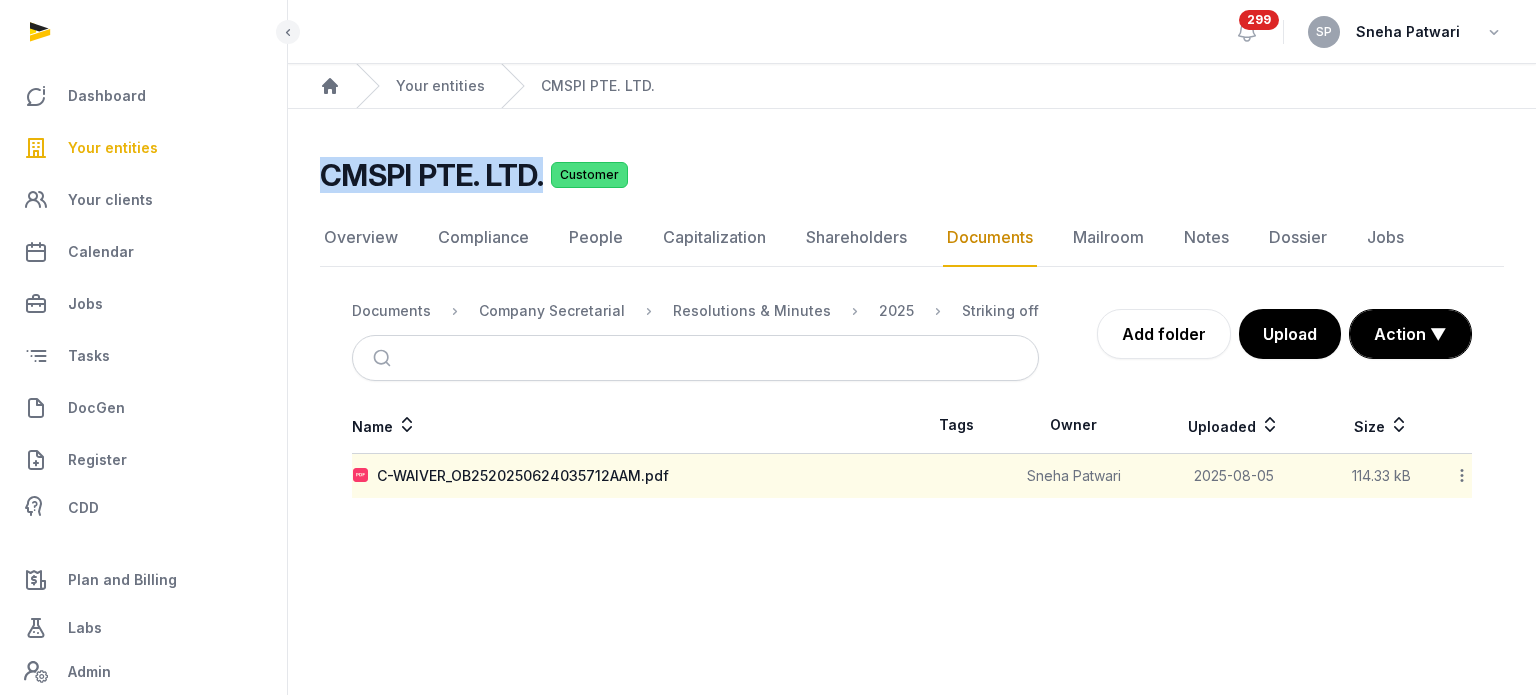 drag, startPoint x: 541, startPoint y: 184, endPoint x: 324, endPoint y: 179, distance: 217.0576 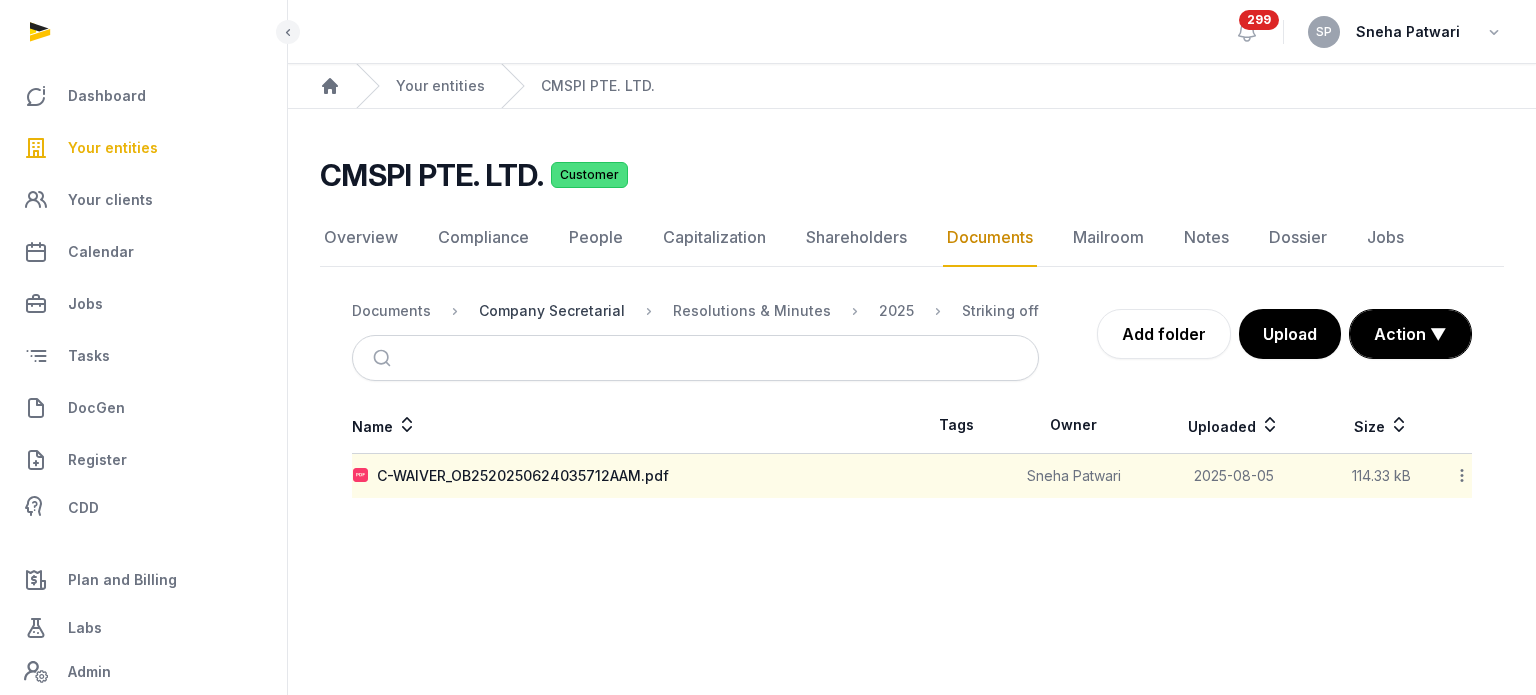 click on "Company Secretarial" at bounding box center (552, 311) 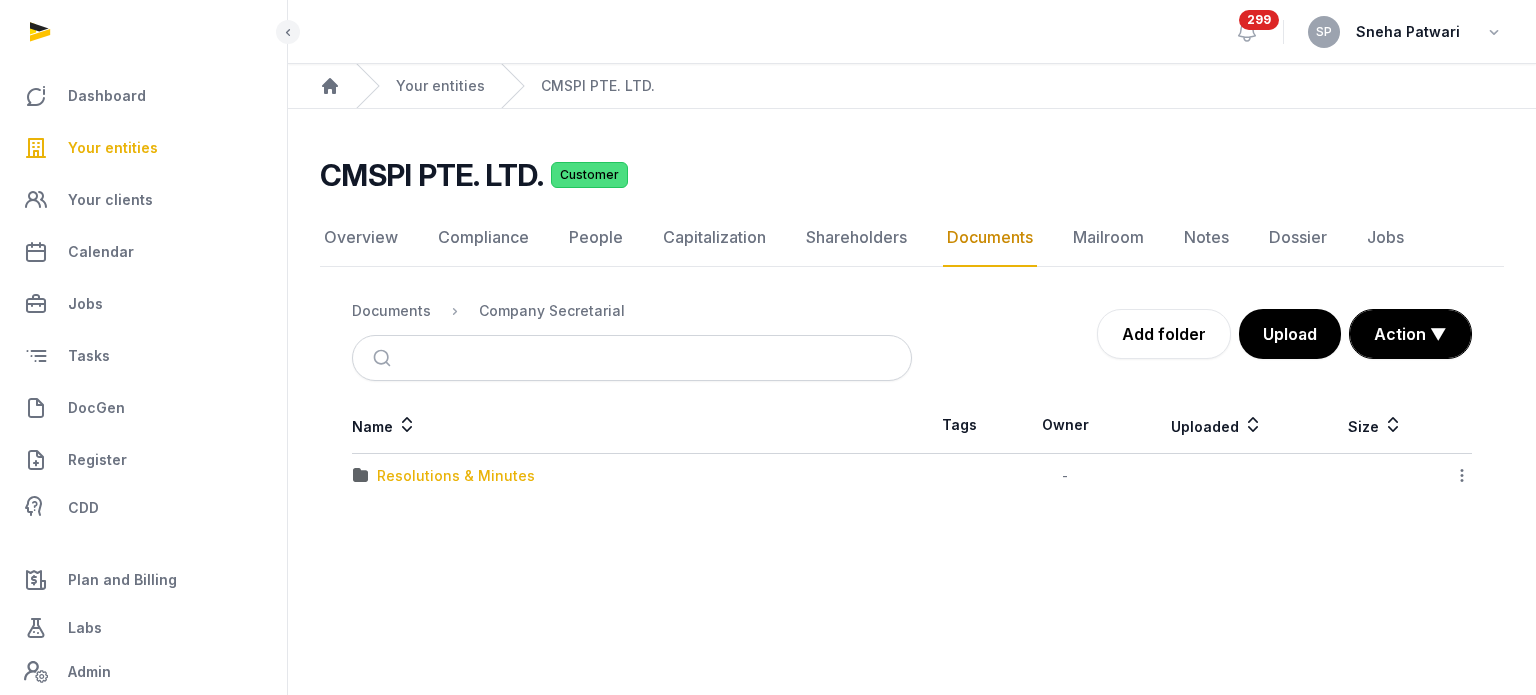 click on "Resolutions & Minutes" at bounding box center [456, 476] 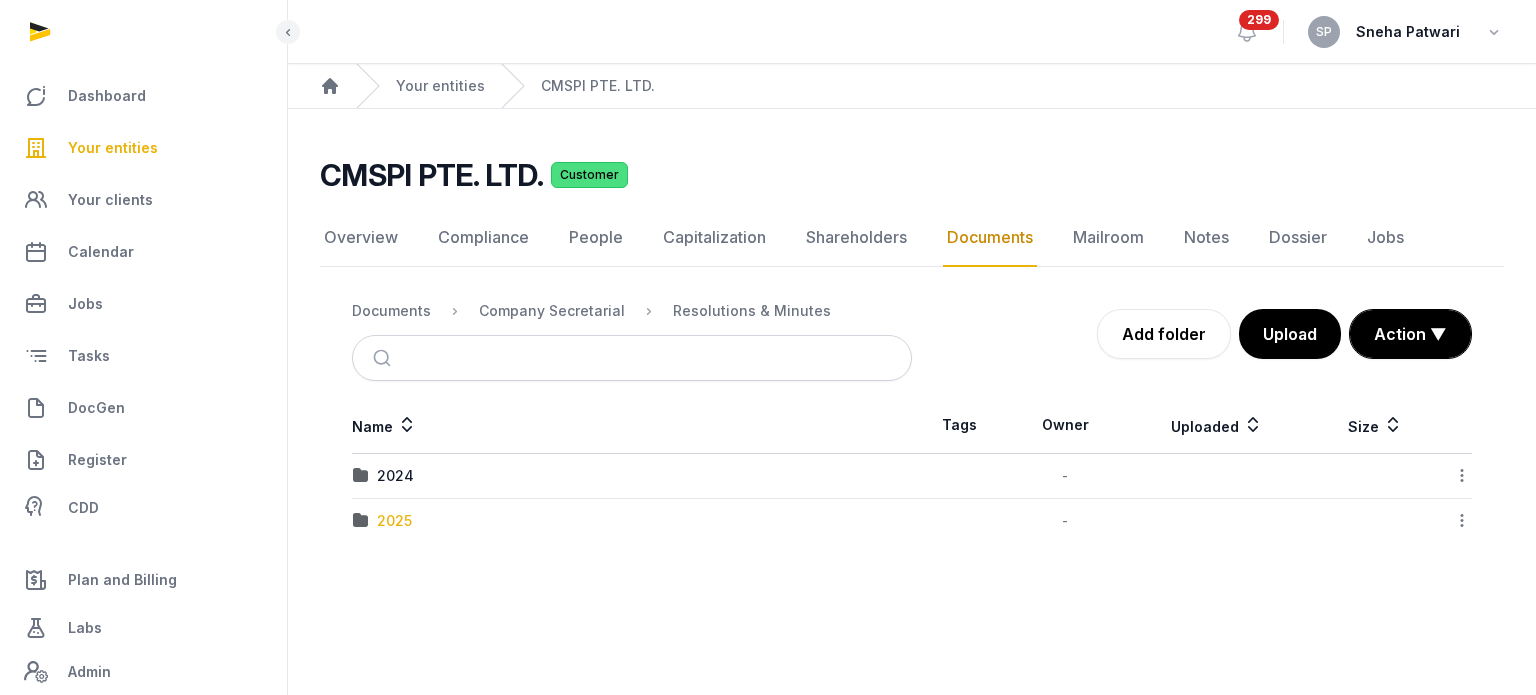 click on "2025" at bounding box center [394, 521] 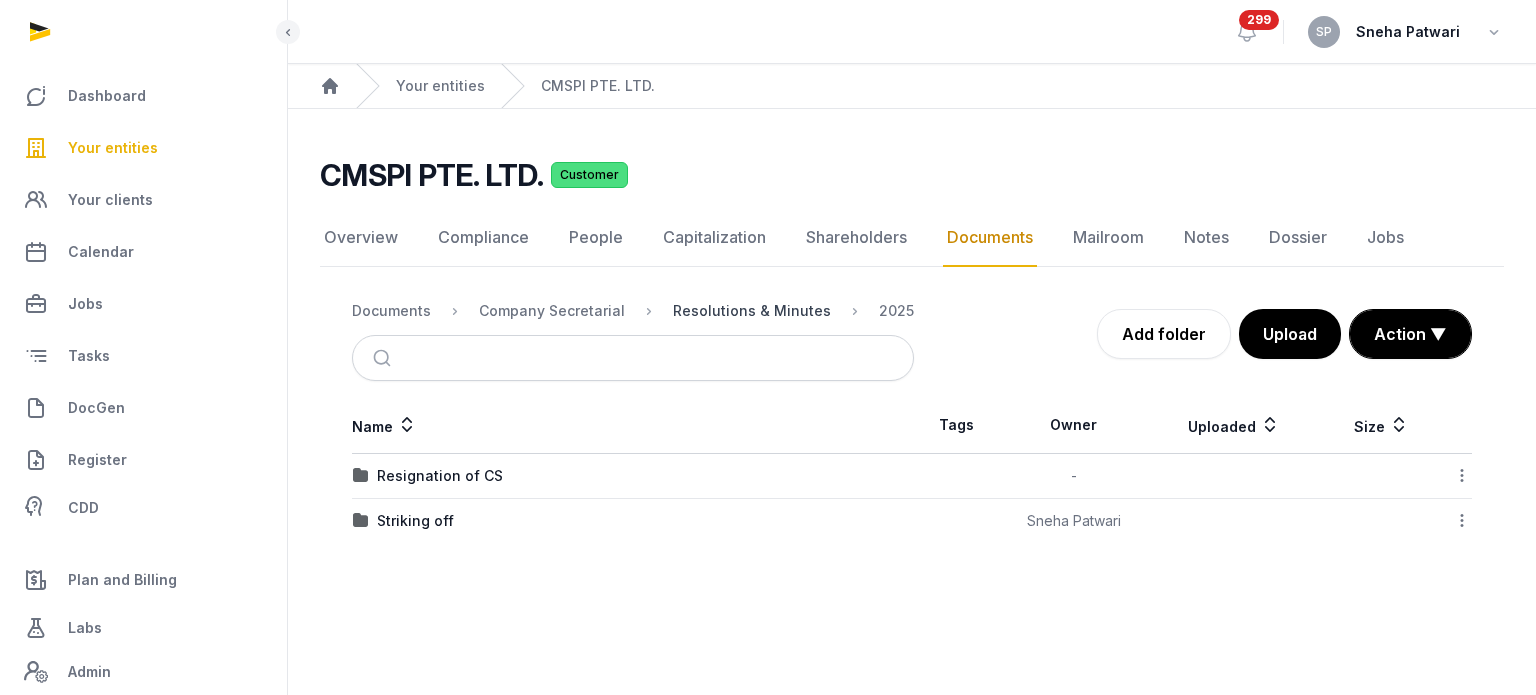 click on "Resolutions & Minutes" at bounding box center (752, 311) 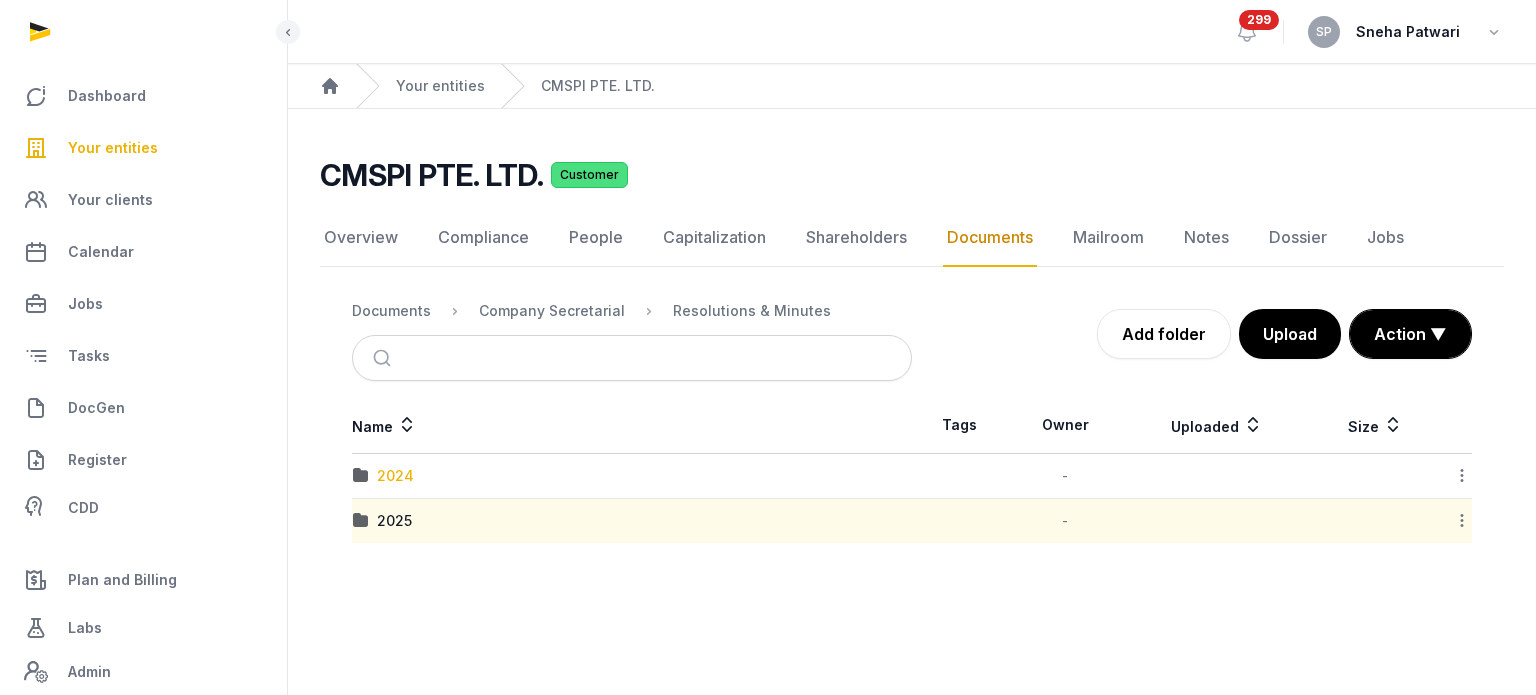click on "2024" at bounding box center (395, 476) 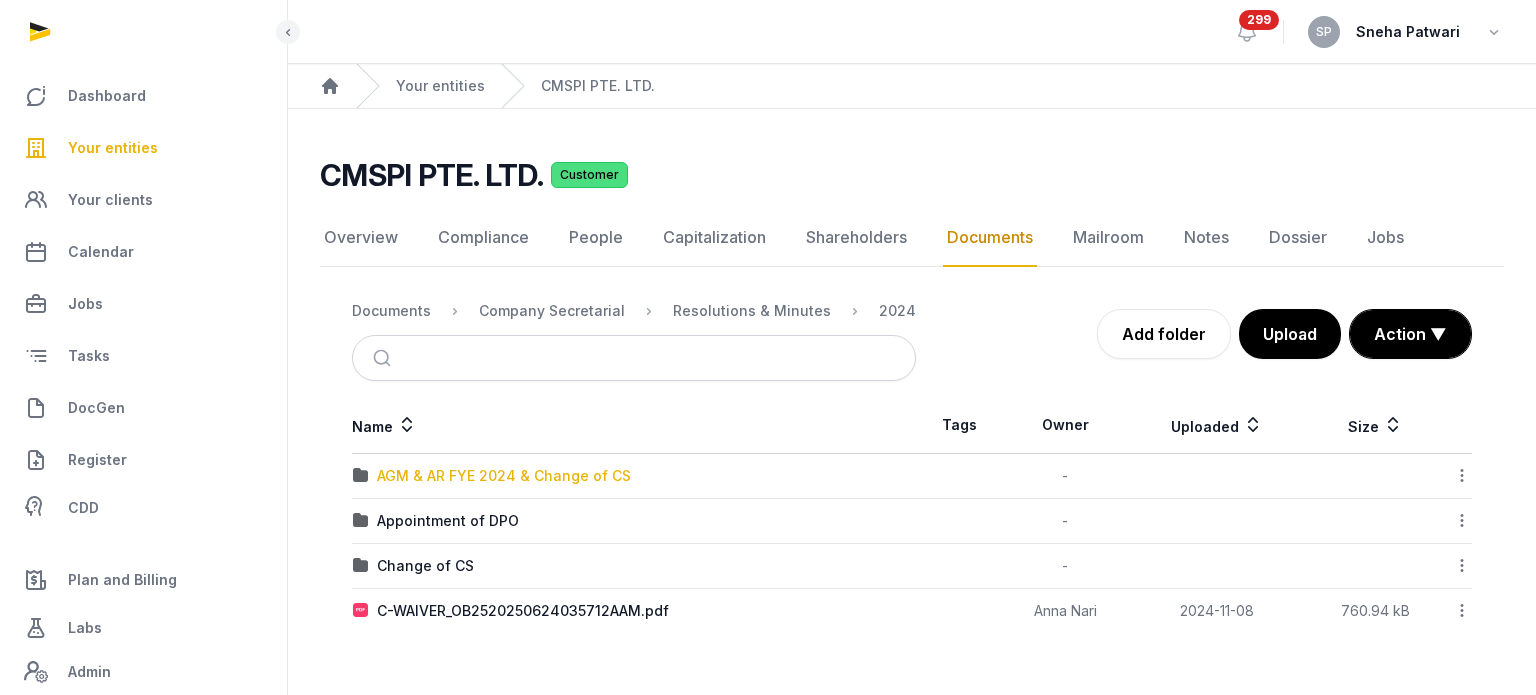 click on "AGM & AR FYE 2024 & Change of CS" at bounding box center (504, 476) 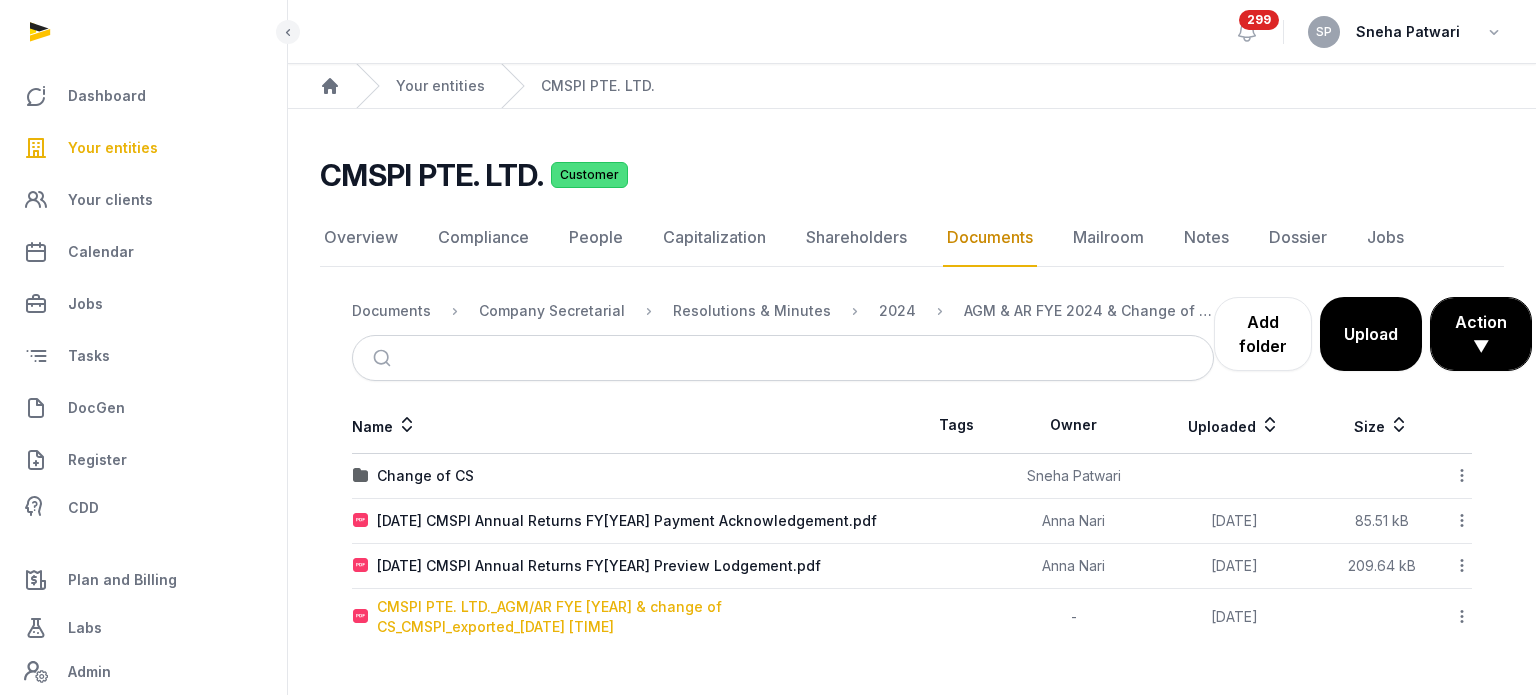 click on "CMSPI PTE. LTD._AGM/AR FYE 2024 & change of CS_CMSPI_exported_2024-11-15 4.13.12 AM" at bounding box center [644, 617] 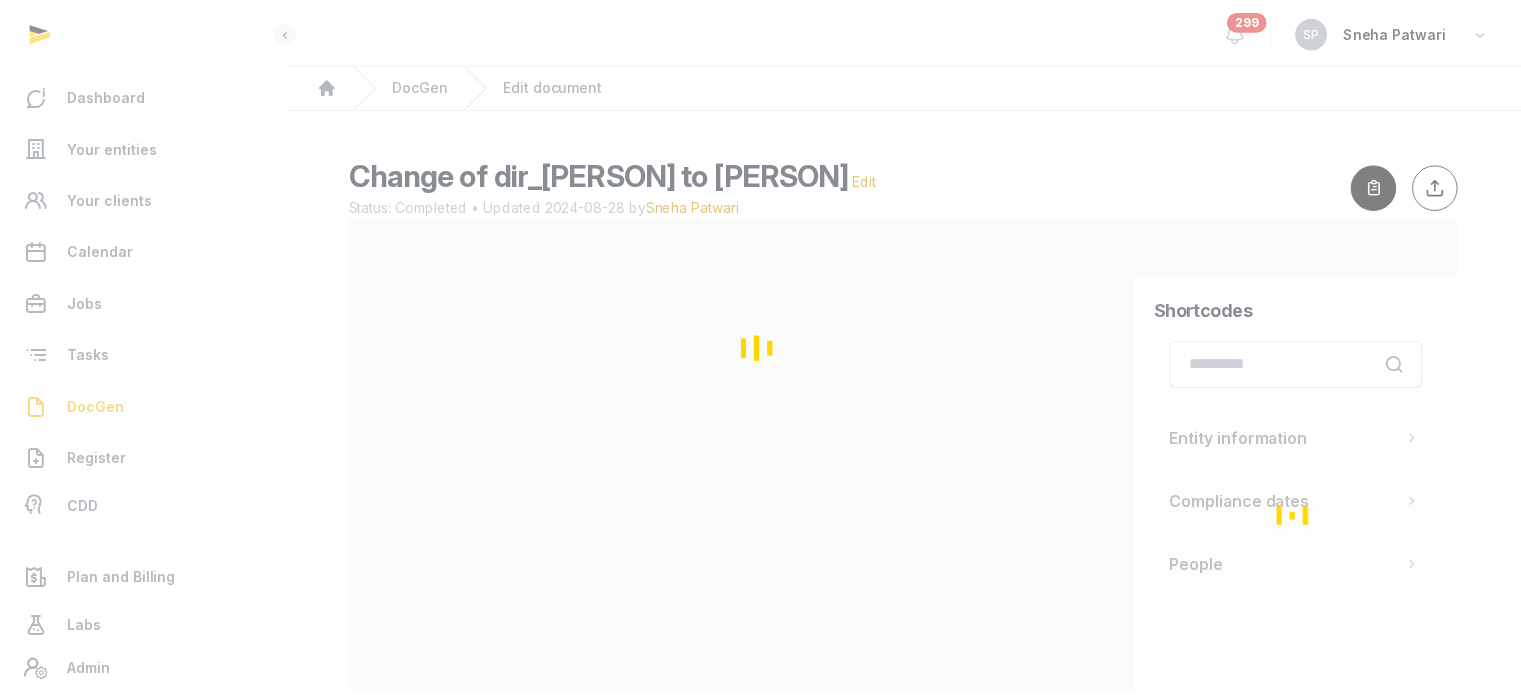 scroll, scrollTop: 0, scrollLeft: 0, axis: both 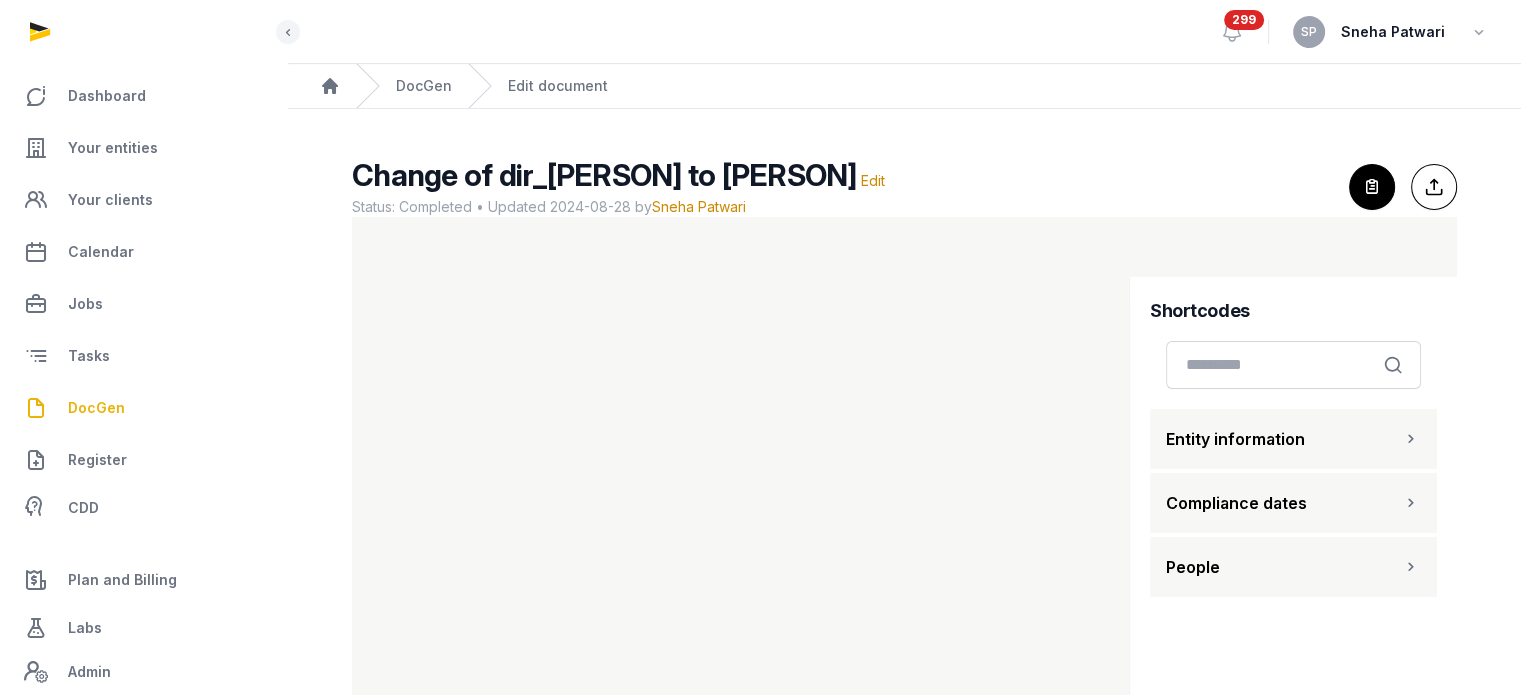 click on "DocGen" at bounding box center [96, 408] 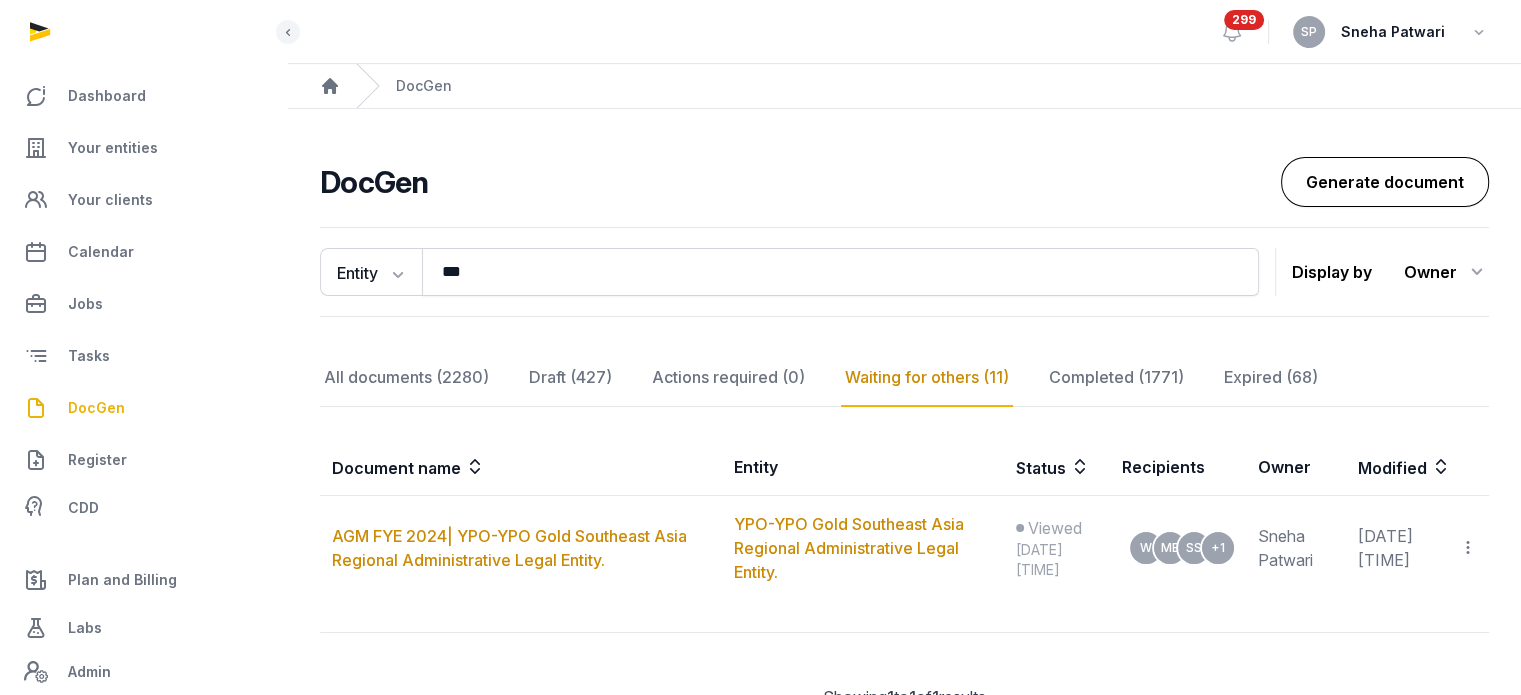 click on "Generate document" at bounding box center [1385, 182] 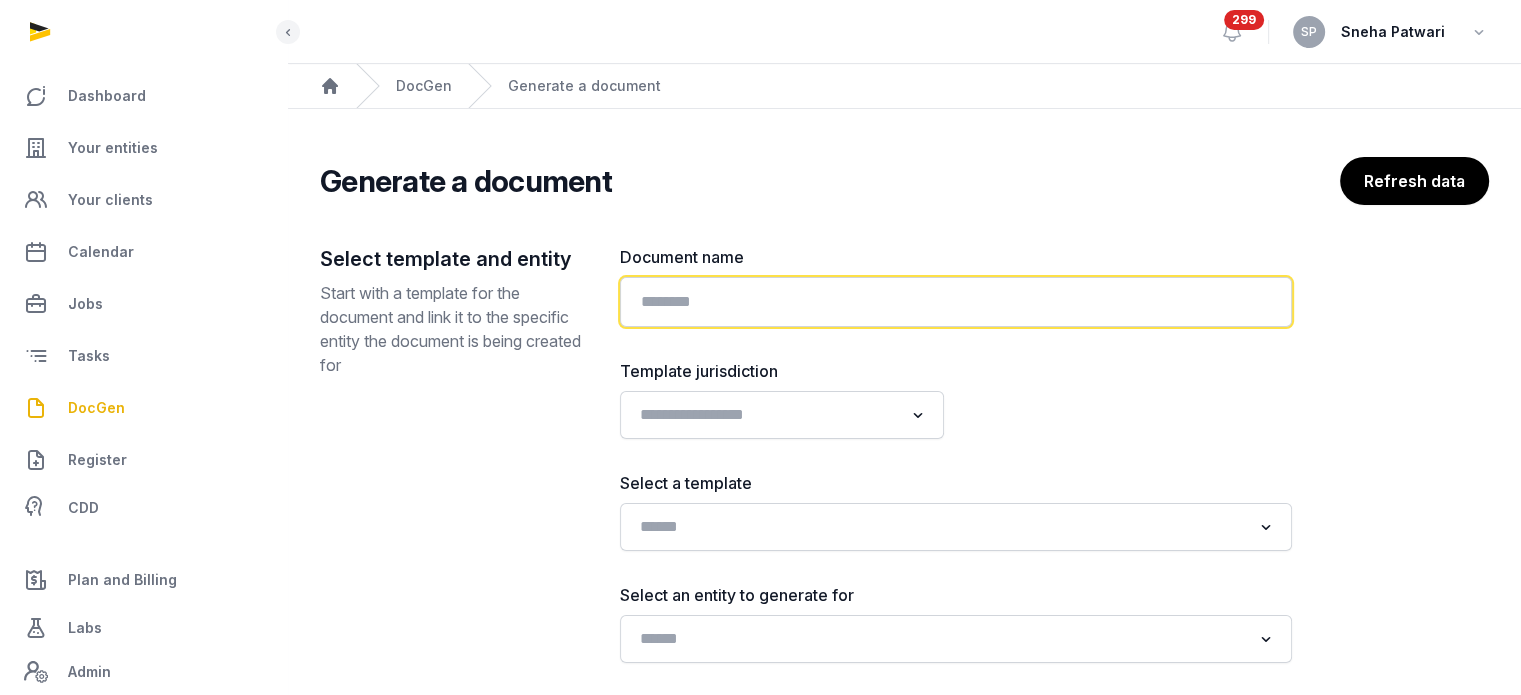 click 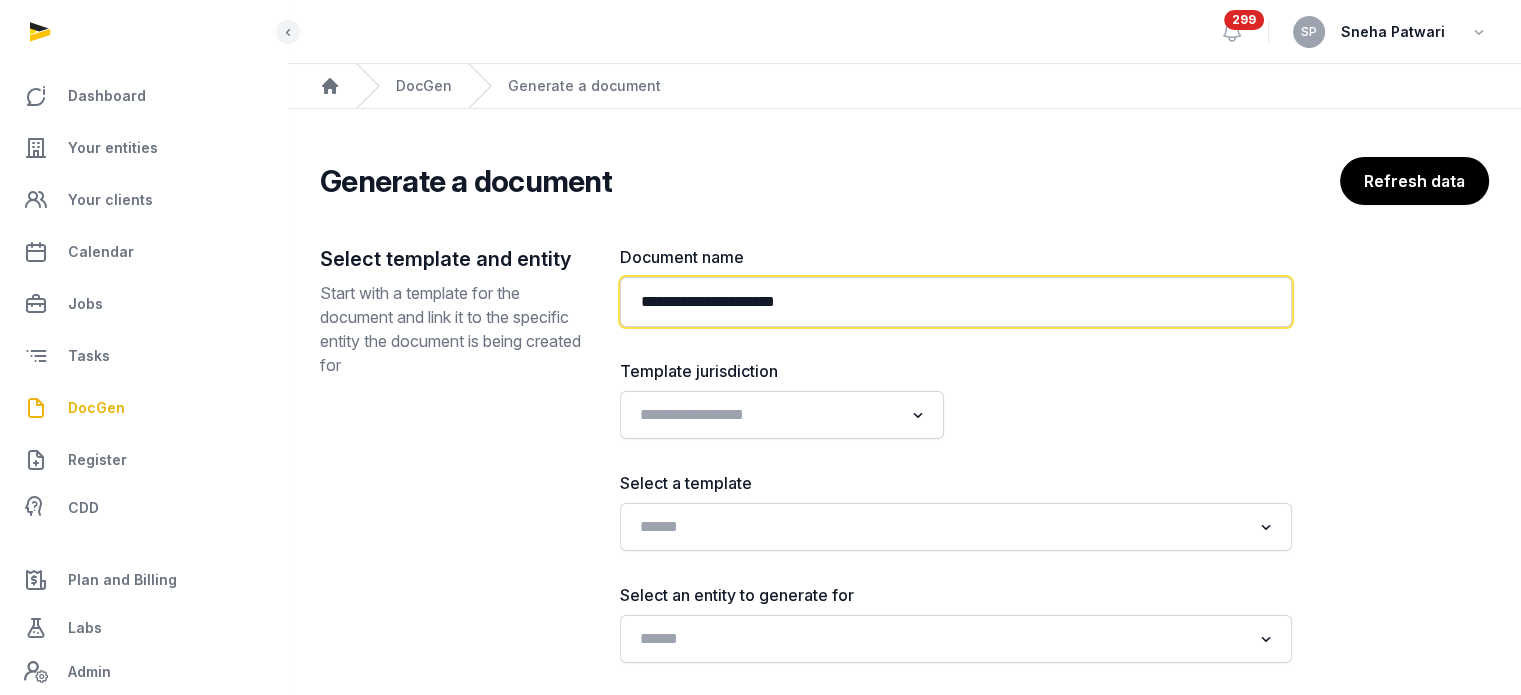 paste on "**********" 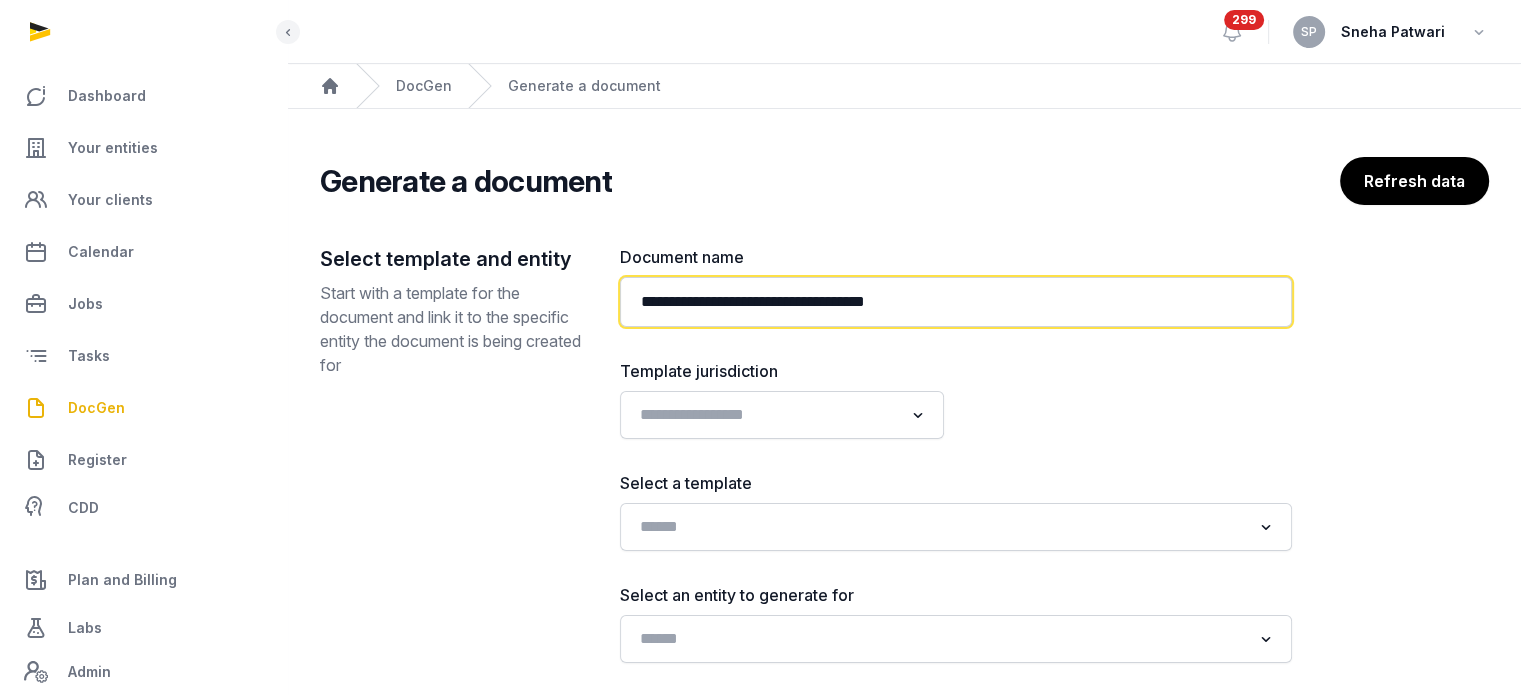 type on "**********" 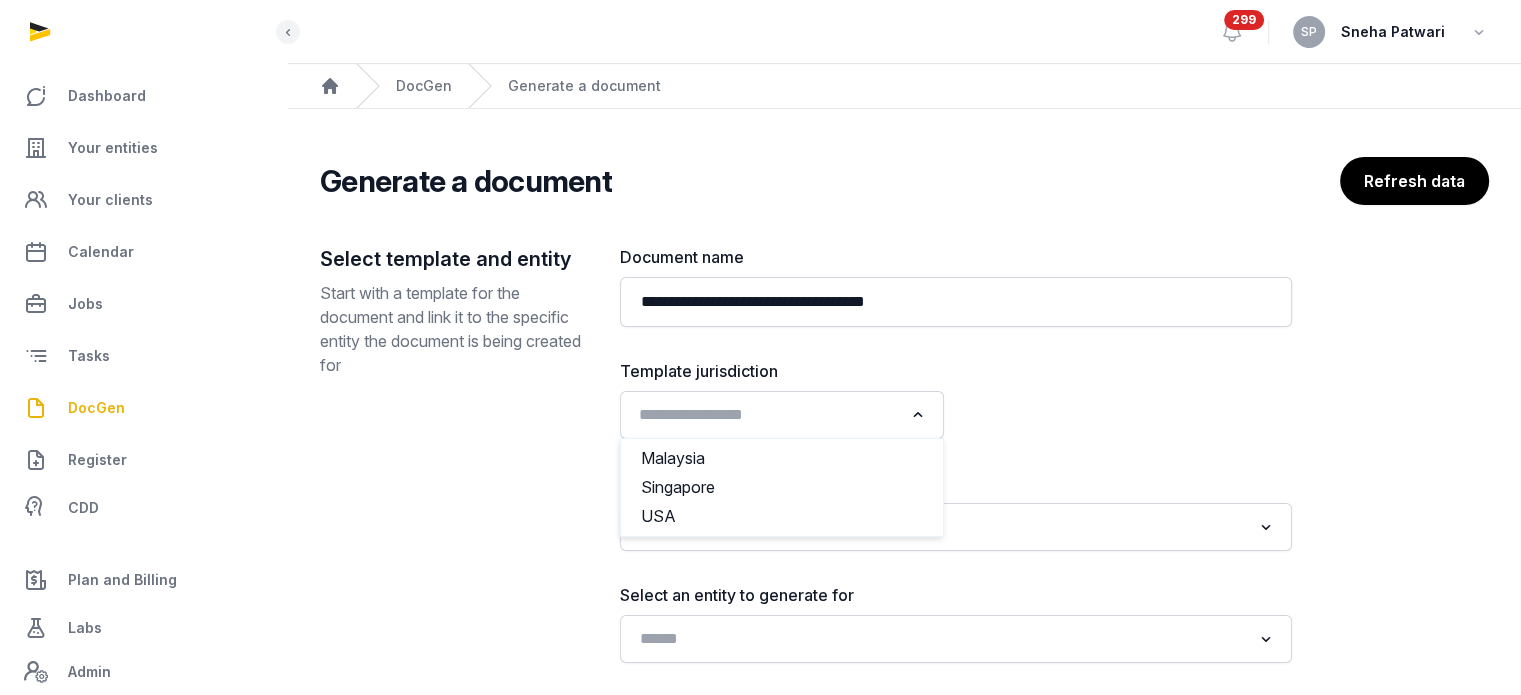 click 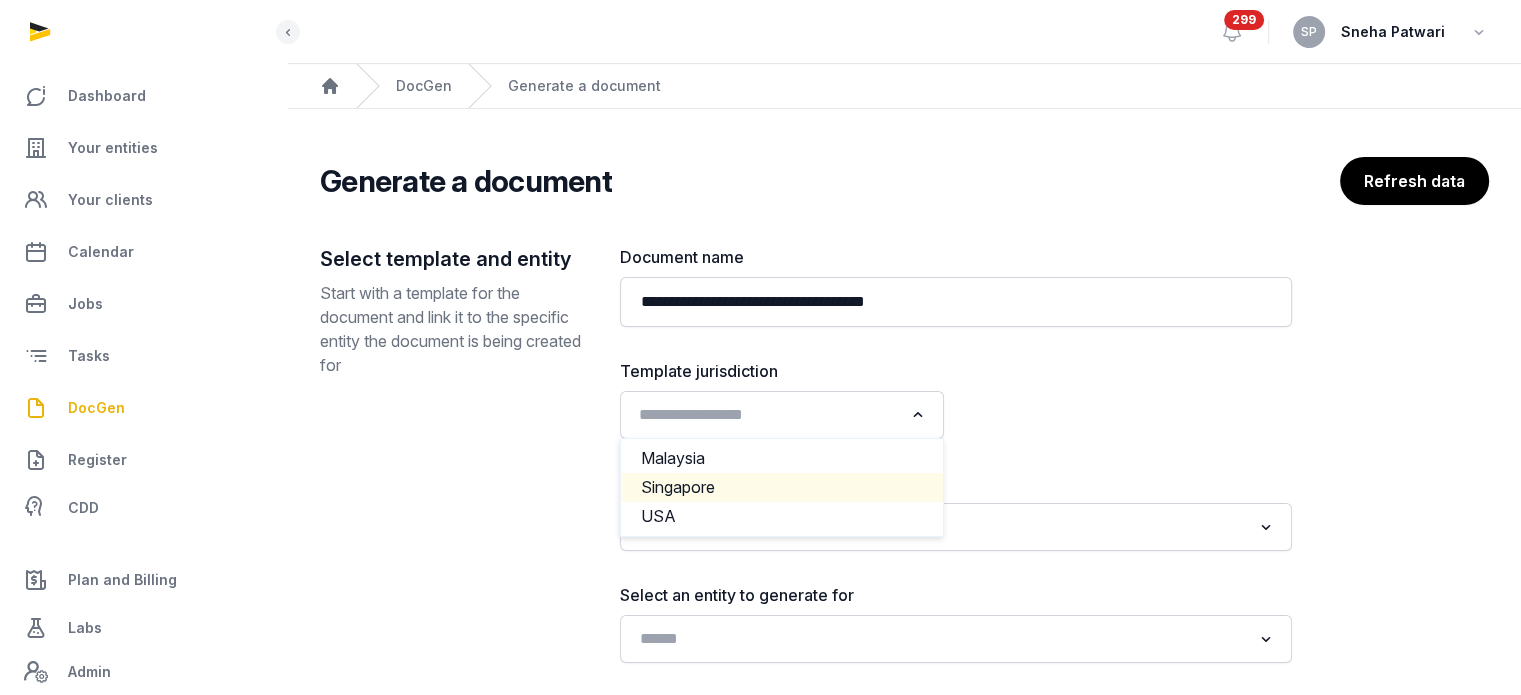 click on "Singapore" 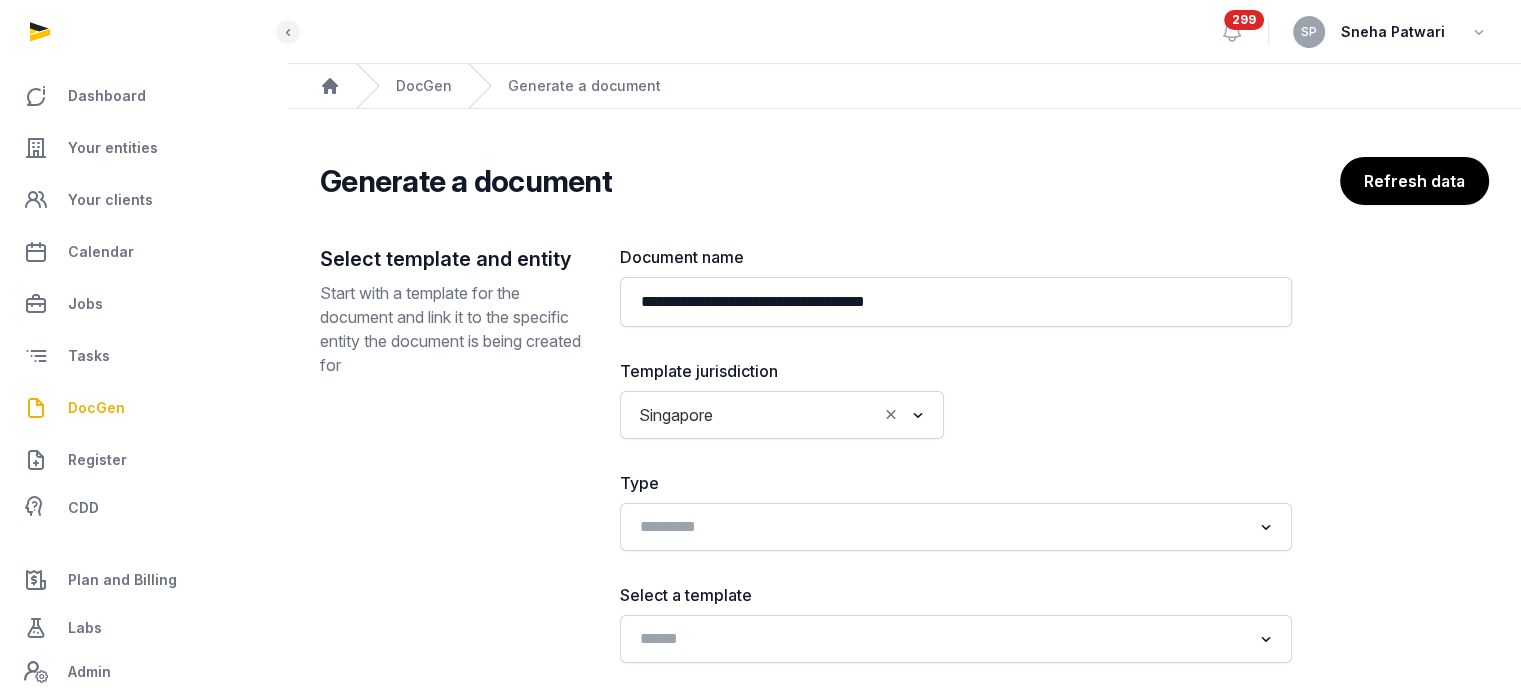 scroll, scrollTop: 241, scrollLeft: 0, axis: vertical 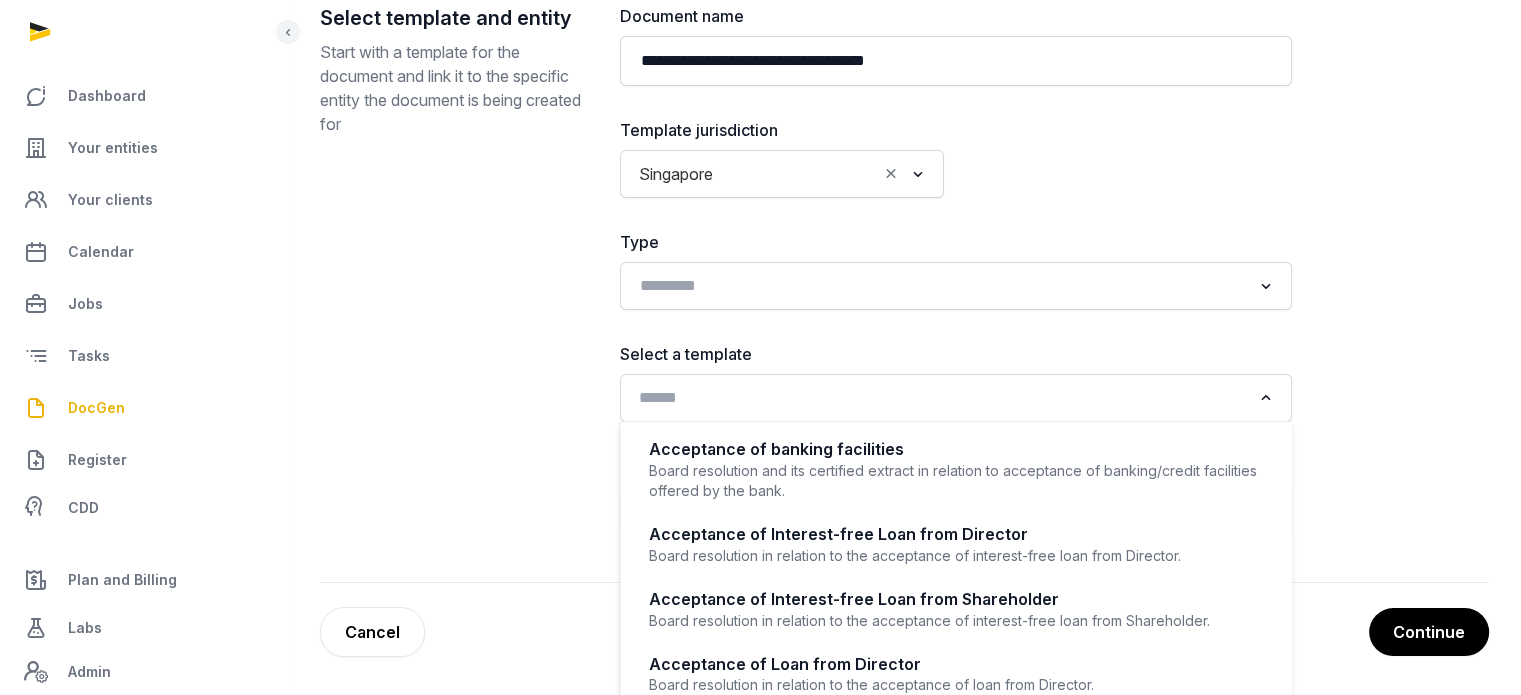 click 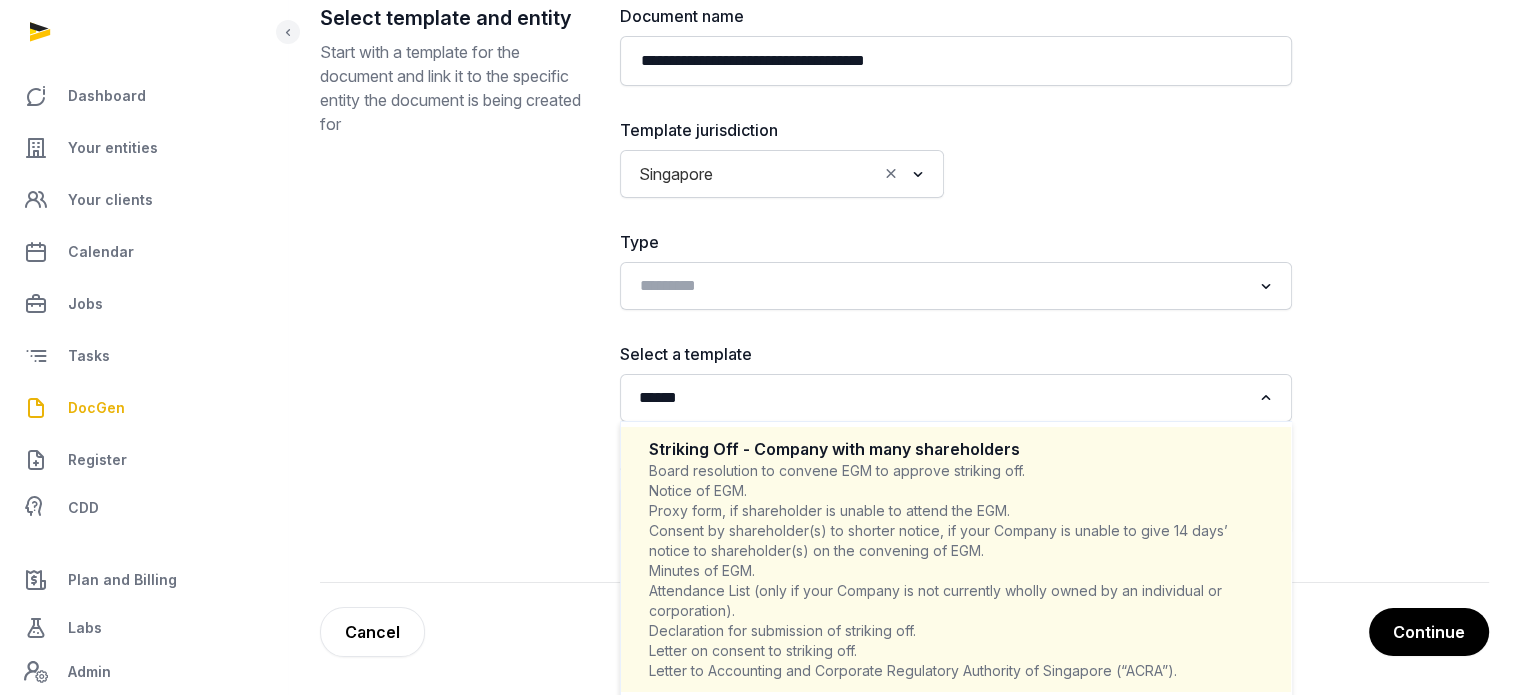 scroll, scrollTop: 316, scrollLeft: 0, axis: vertical 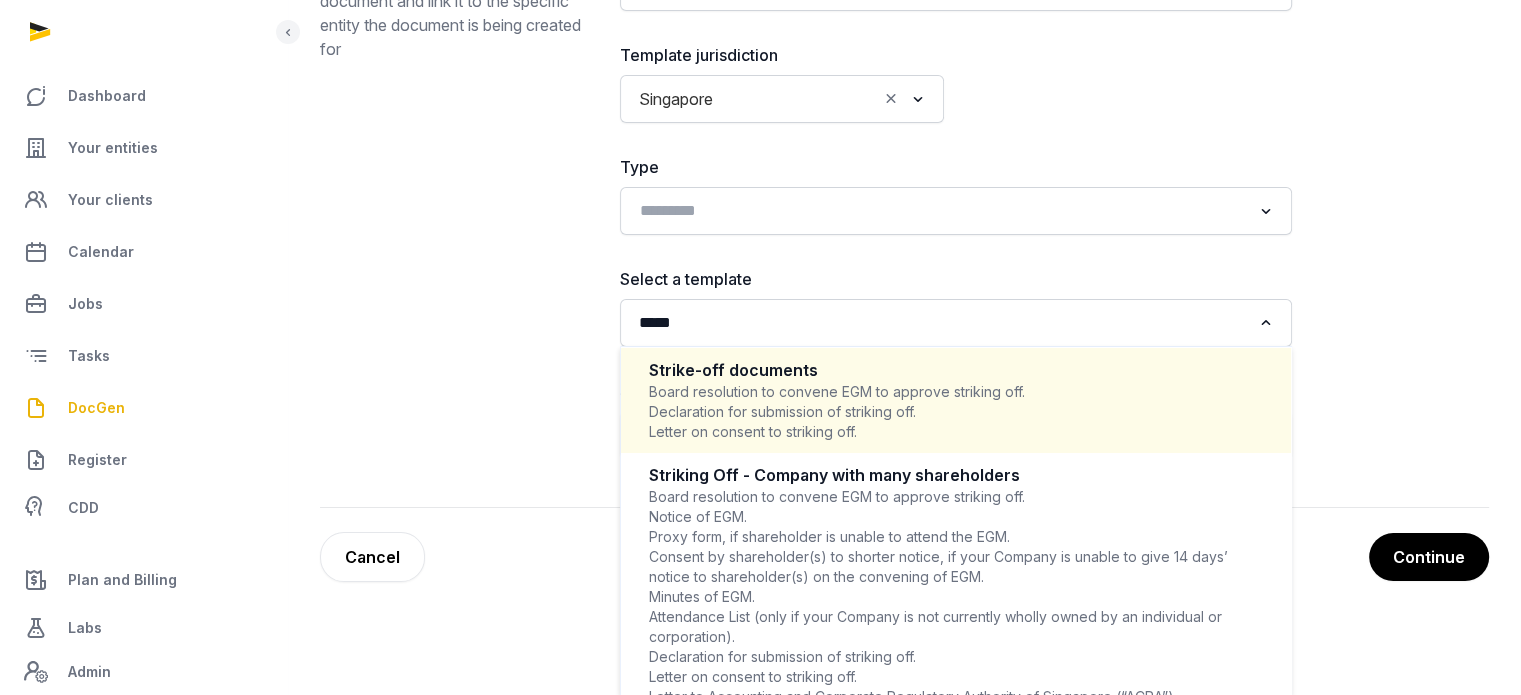 click on "Board resolution to convene EGM to approve striking off.
Declaration for submission of striking off.
Letter on consent to striking off." at bounding box center (956, 412) 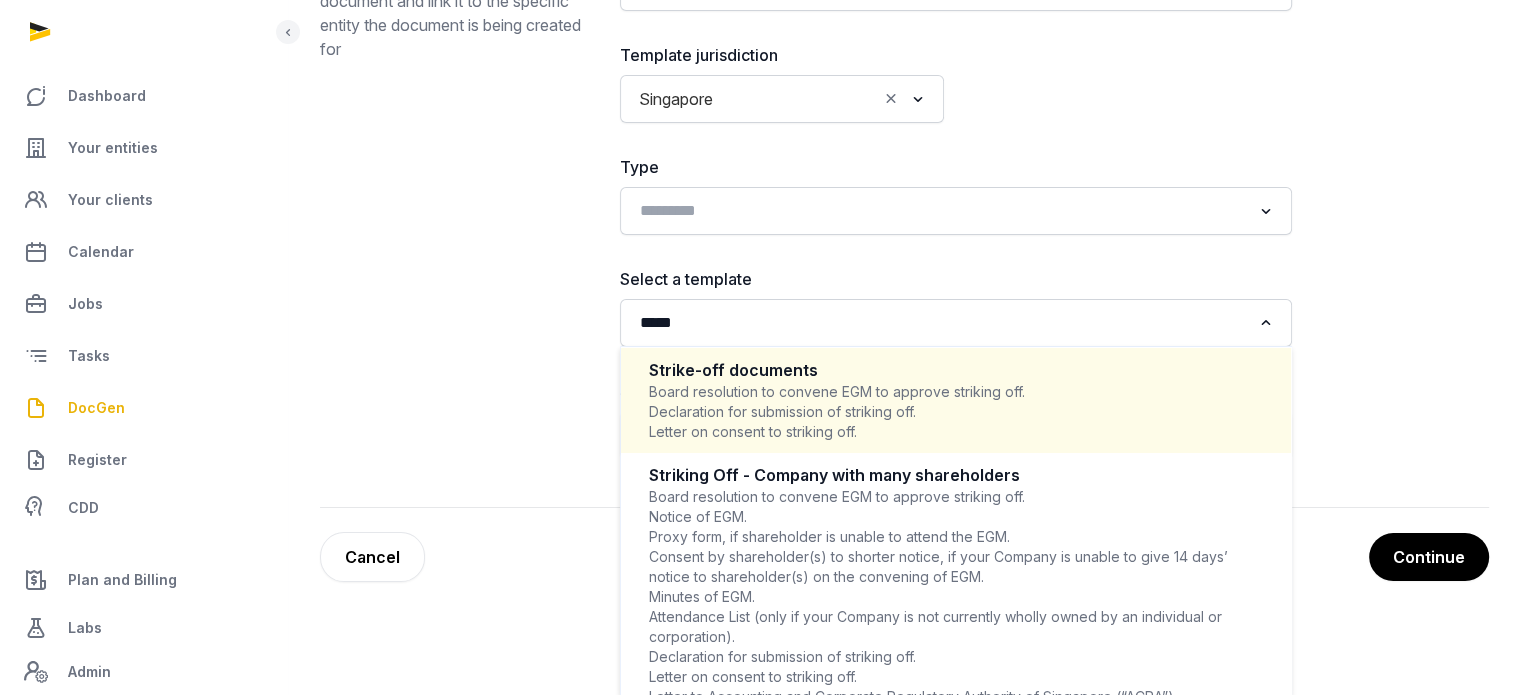 type 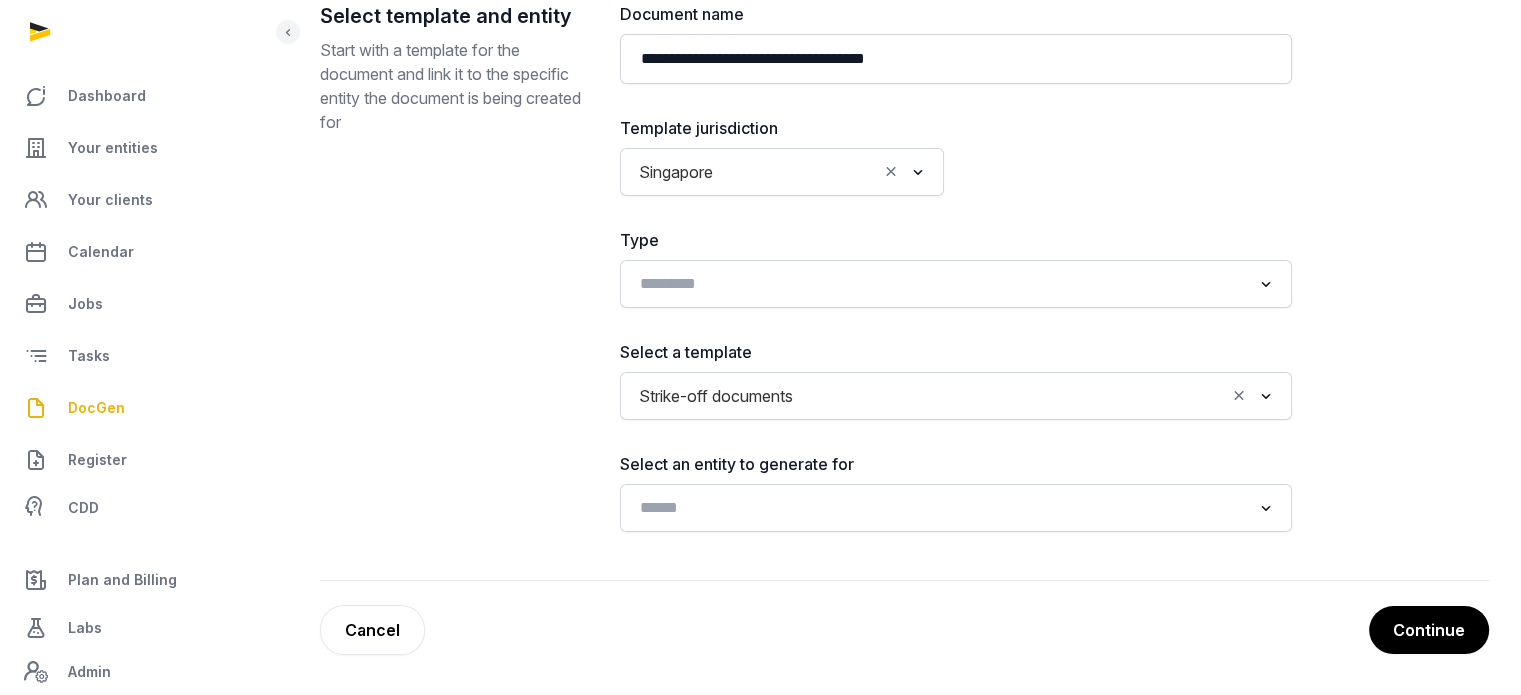 scroll, scrollTop: 241, scrollLeft: 0, axis: vertical 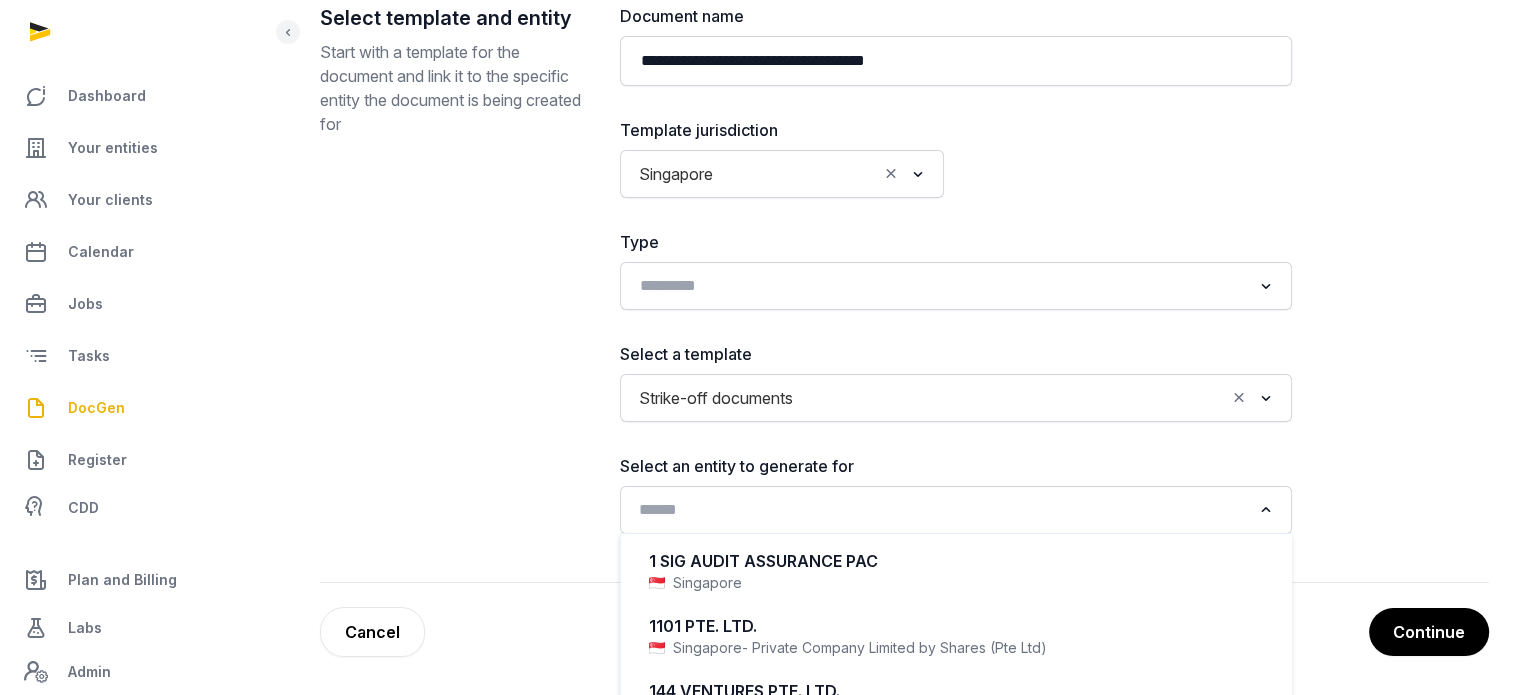 click 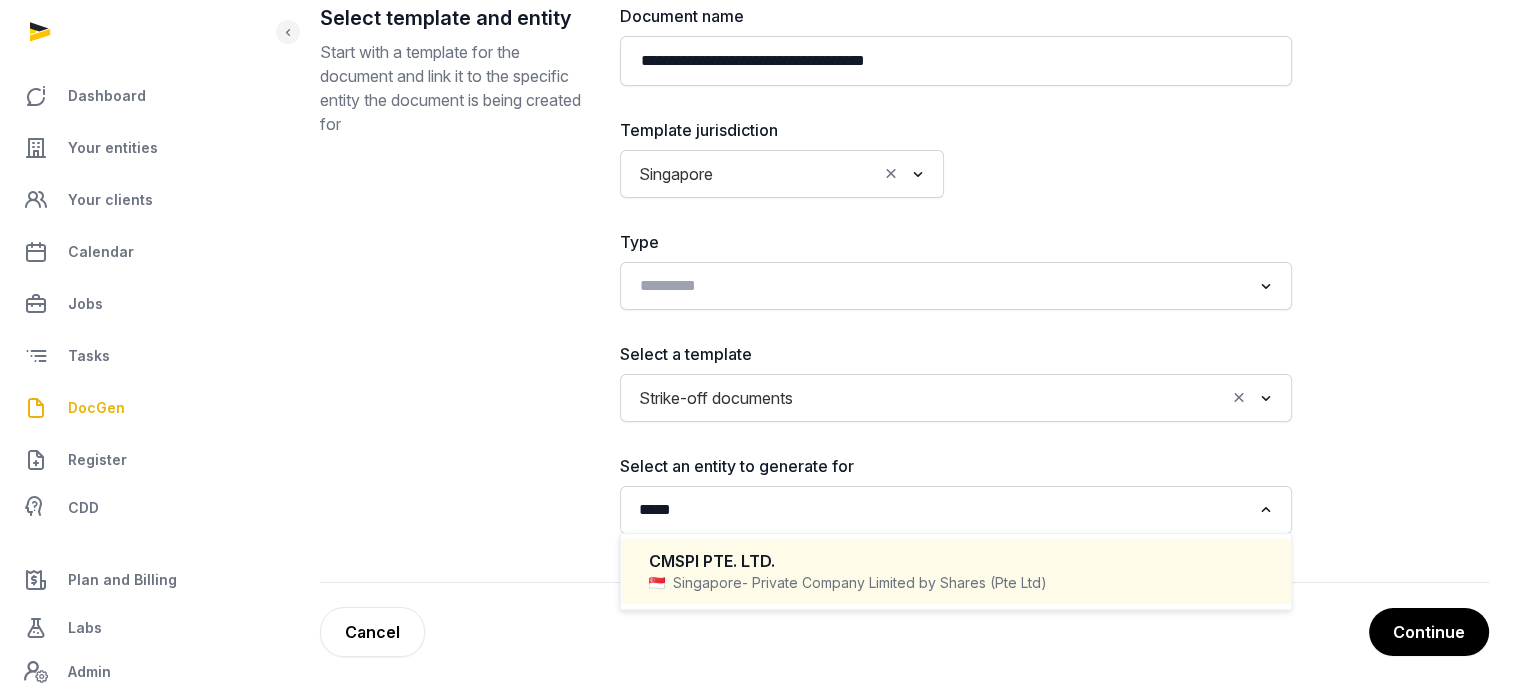 click on "- Private Company Limited by Shares (Pte Ltd)" at bounding box center [894, 583] 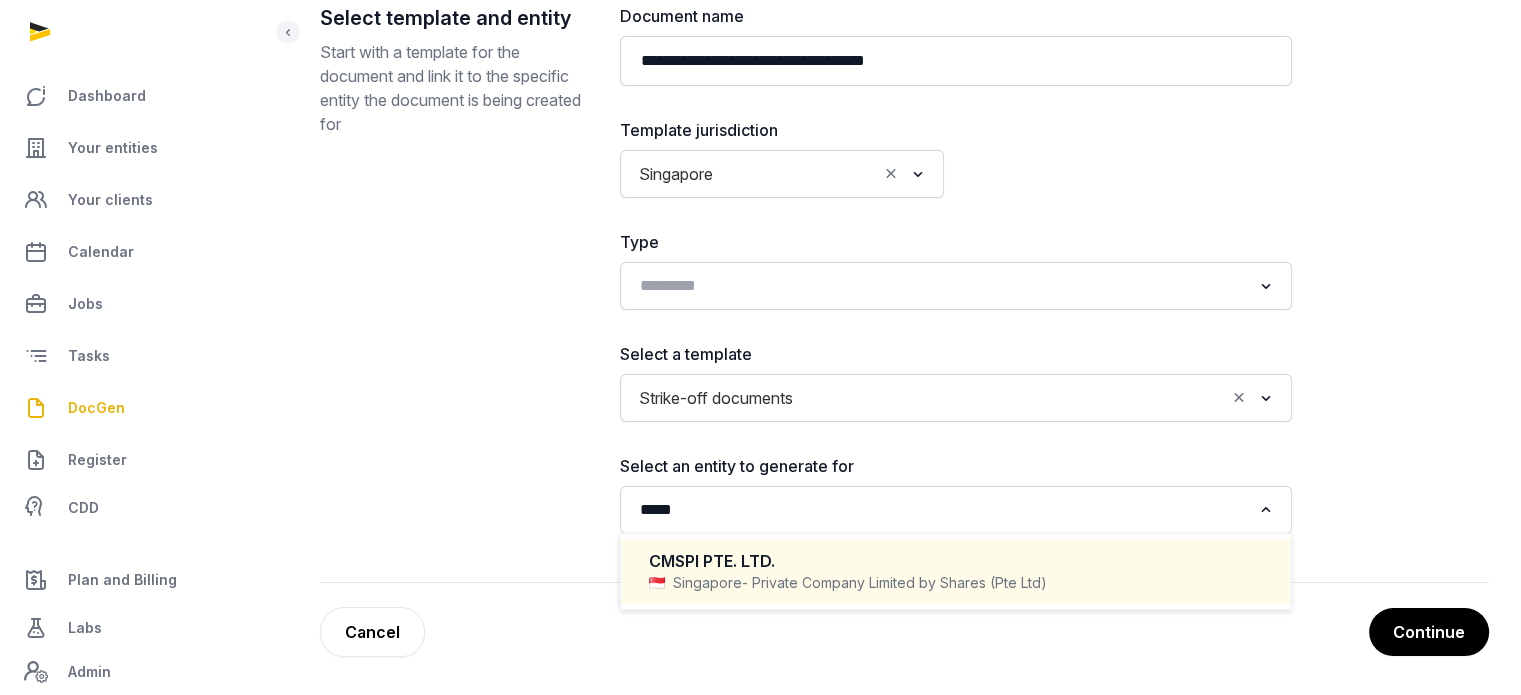 type 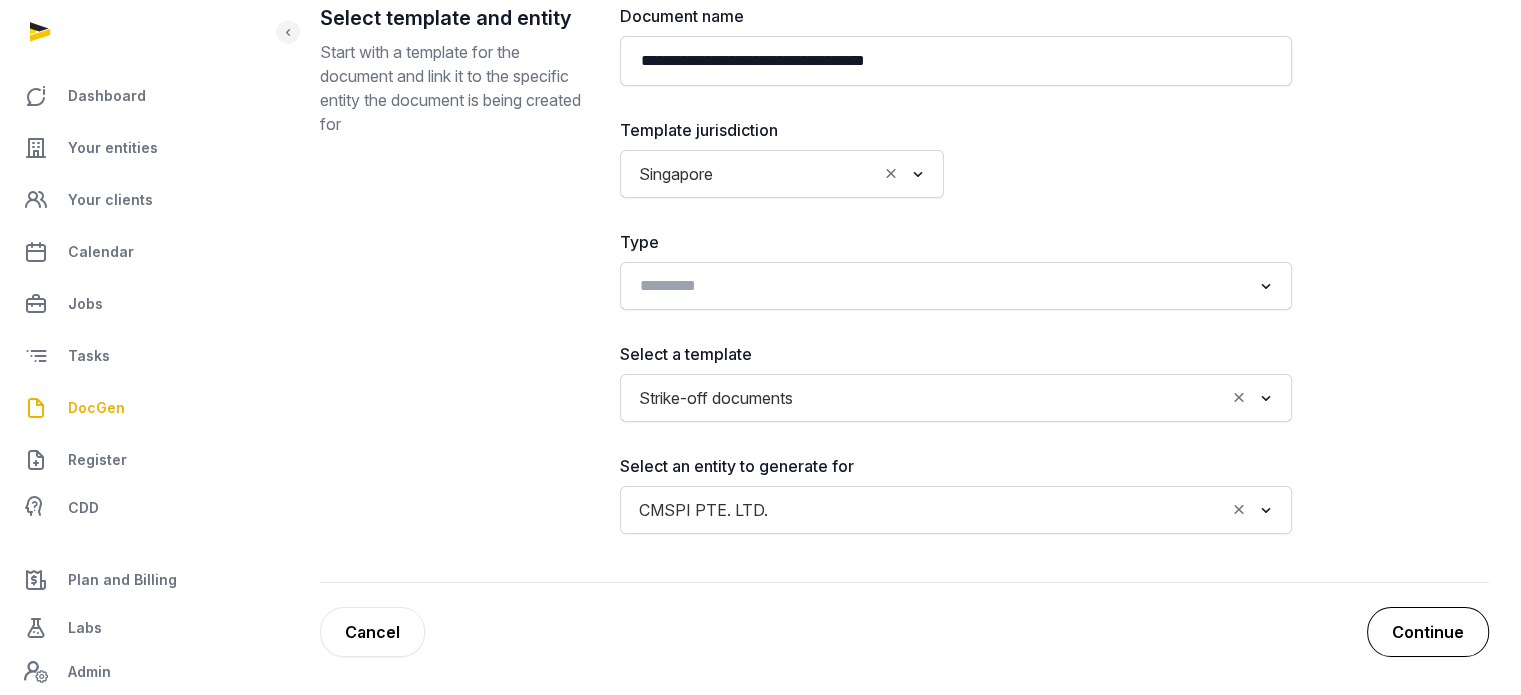 click on "Continue" at bounding box center [1428, 632] 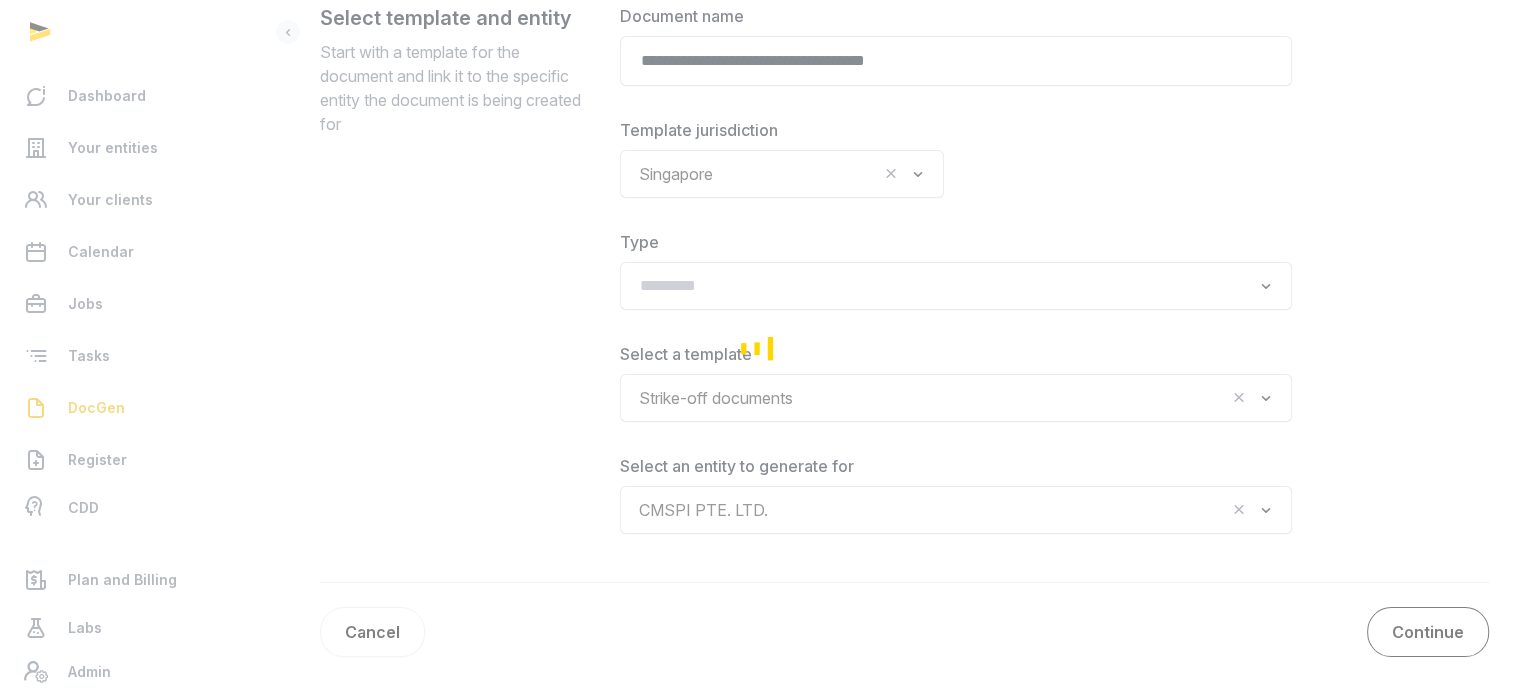 scroll, scrollTop: 264, scrollLeft: 0, axis: vertical 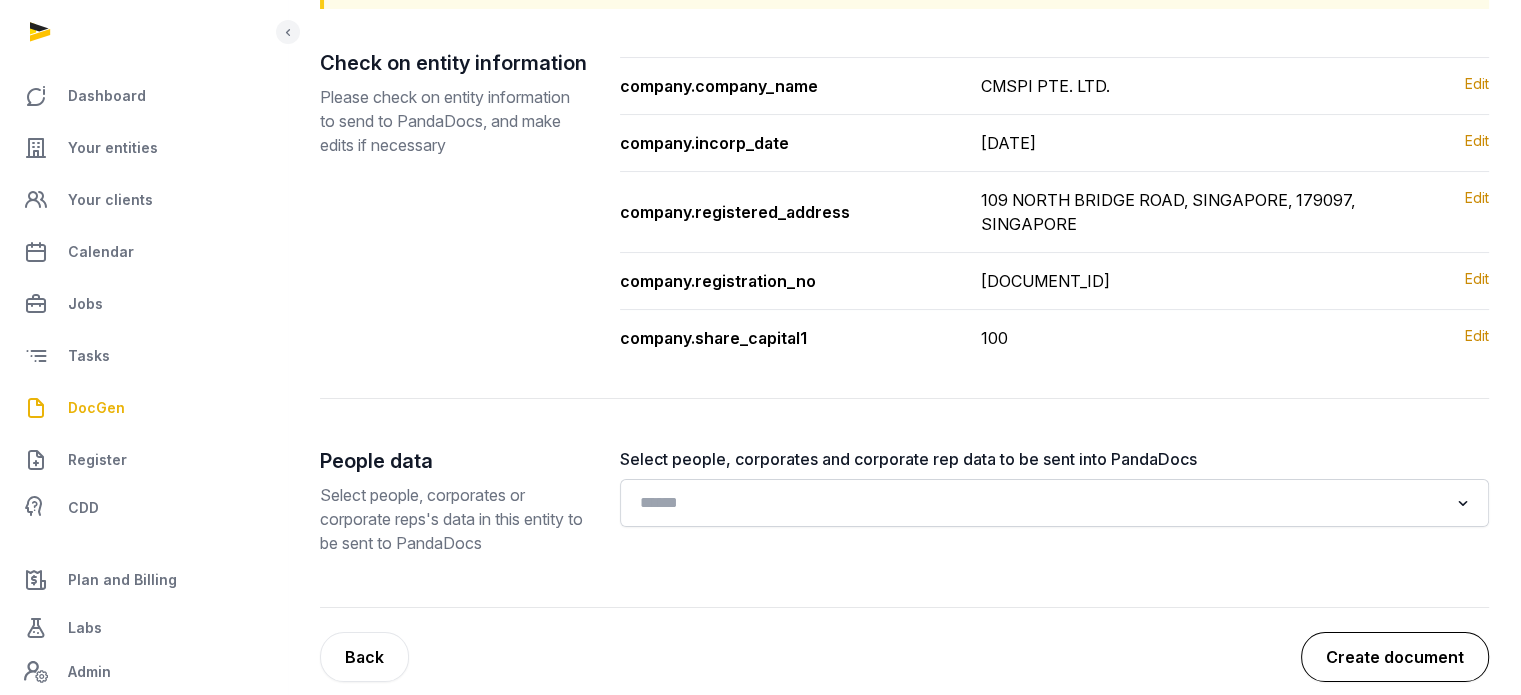 click on "Create document" at bounding box center [1395, 657] 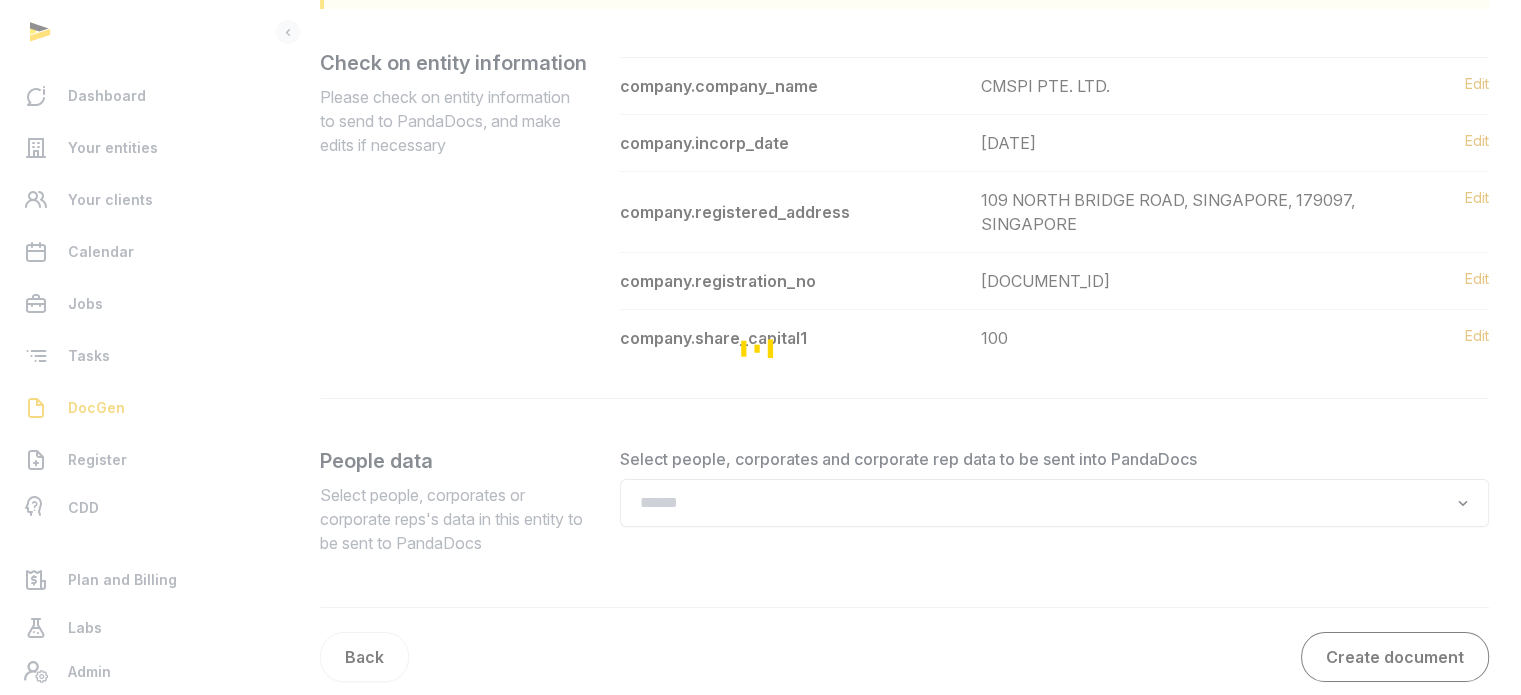 scroll, scrollTop: 0, scrollLeft: 0, axis: both 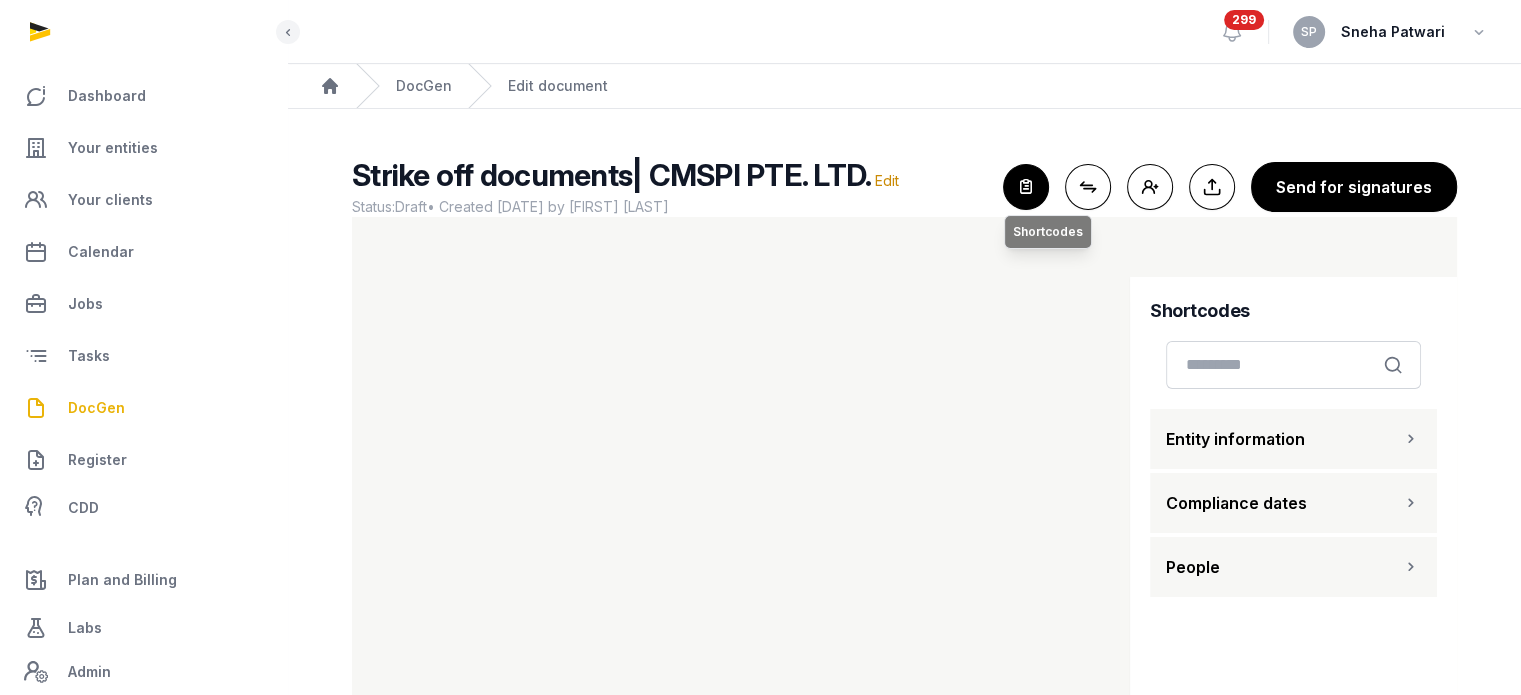 click at bounding box center [1026, 187] 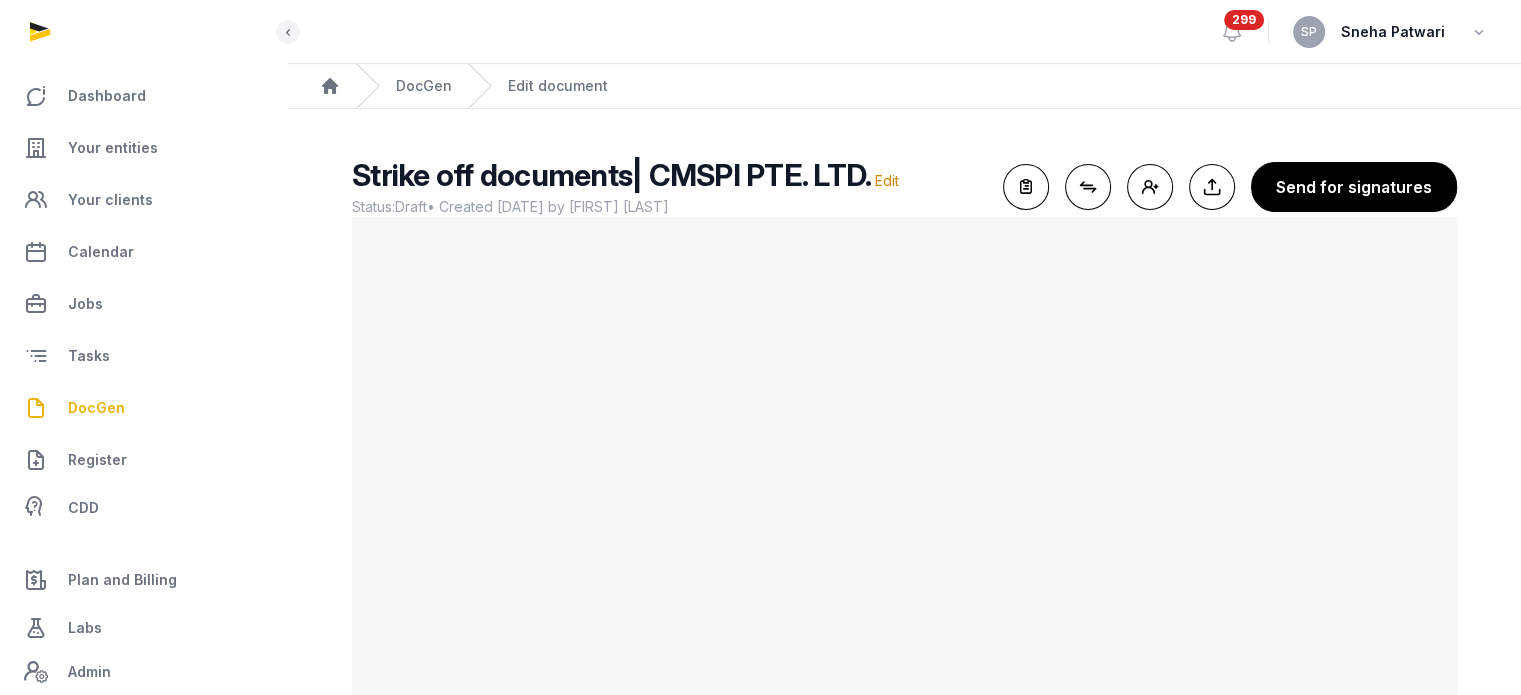 click on "Strike off documents| CMSPI PTE. LTD. Edit Status: Draft • Created [DATE] by [FIRST] [LAST] For optimal experience, please use a desktop computer to generate documents for the best user experience. Open shortcodes Connect shortcodes Add people Export to Documents Send for signatures" at bounding box center [904, 187] 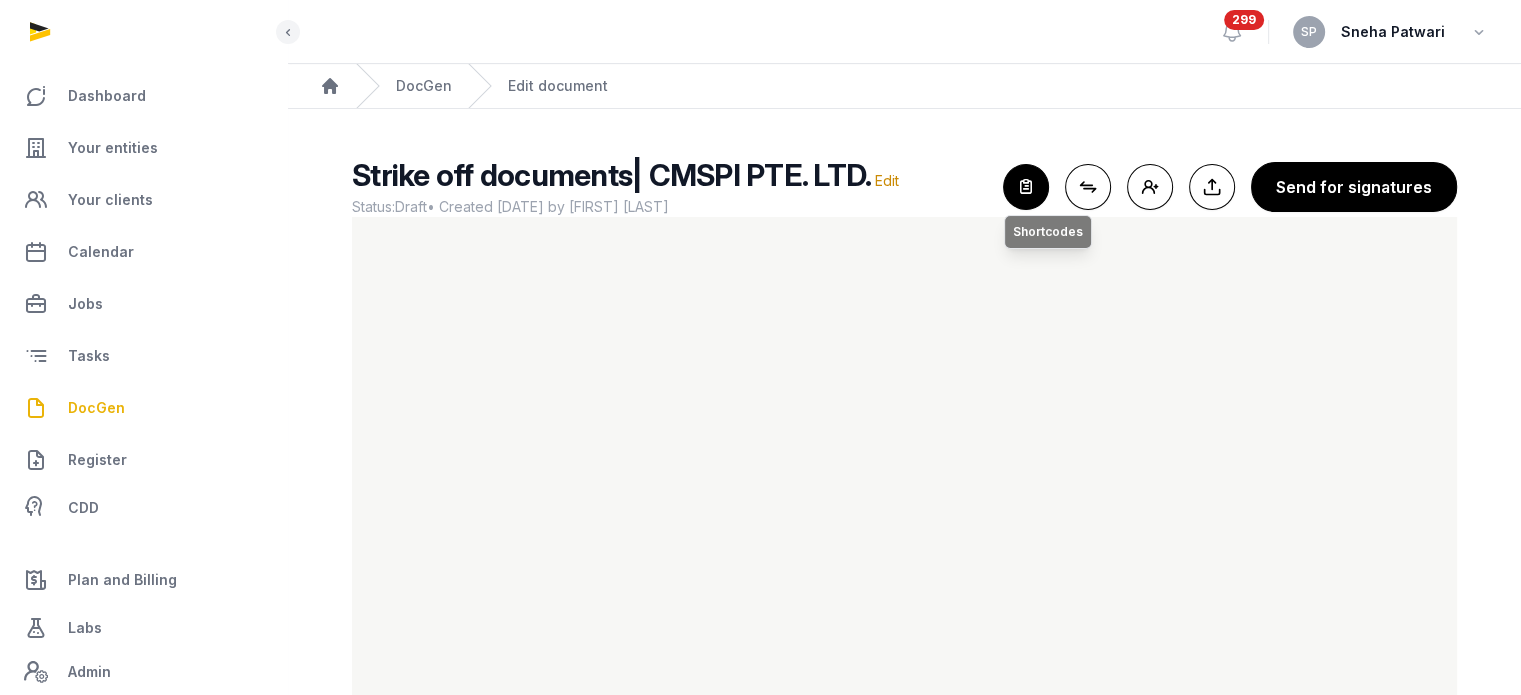 click at bounding box center [1026, 187] 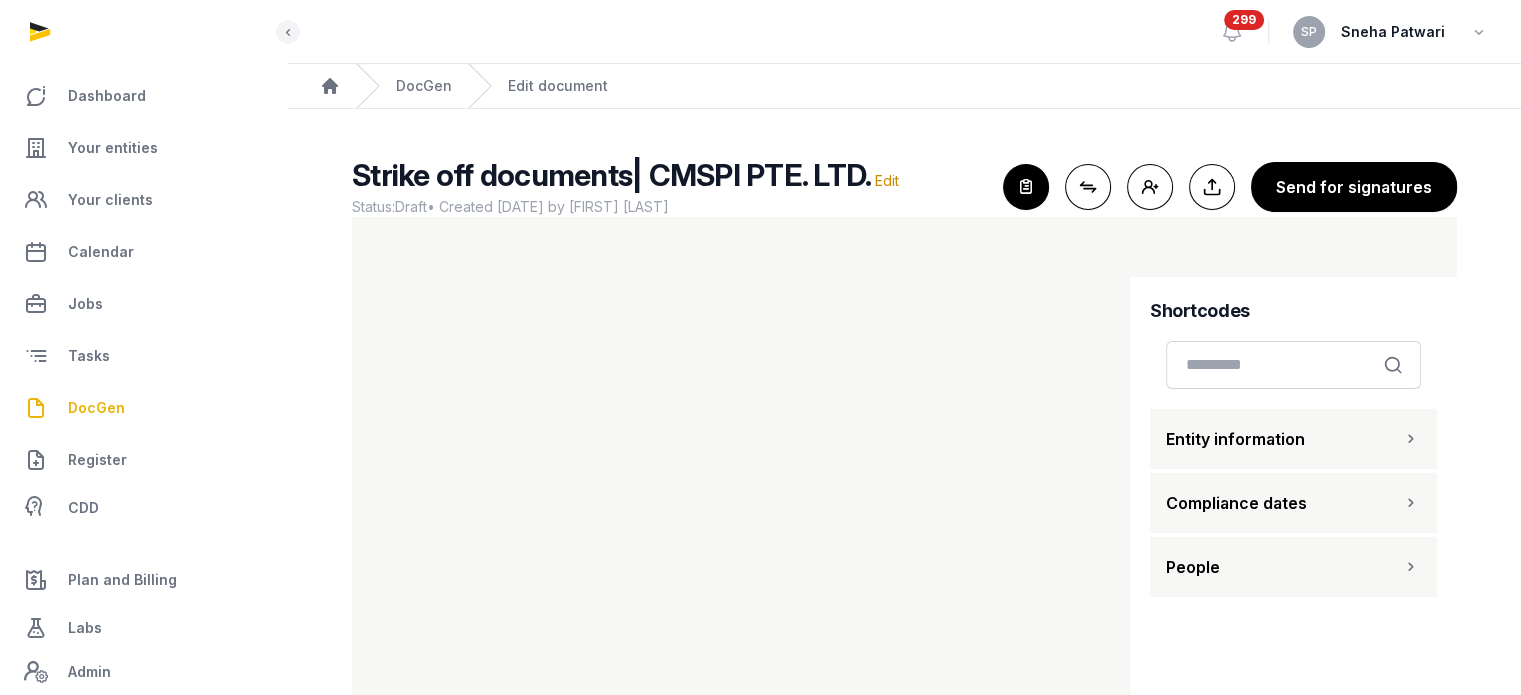 click on "Entity information" at bounding box center [1235, 439] 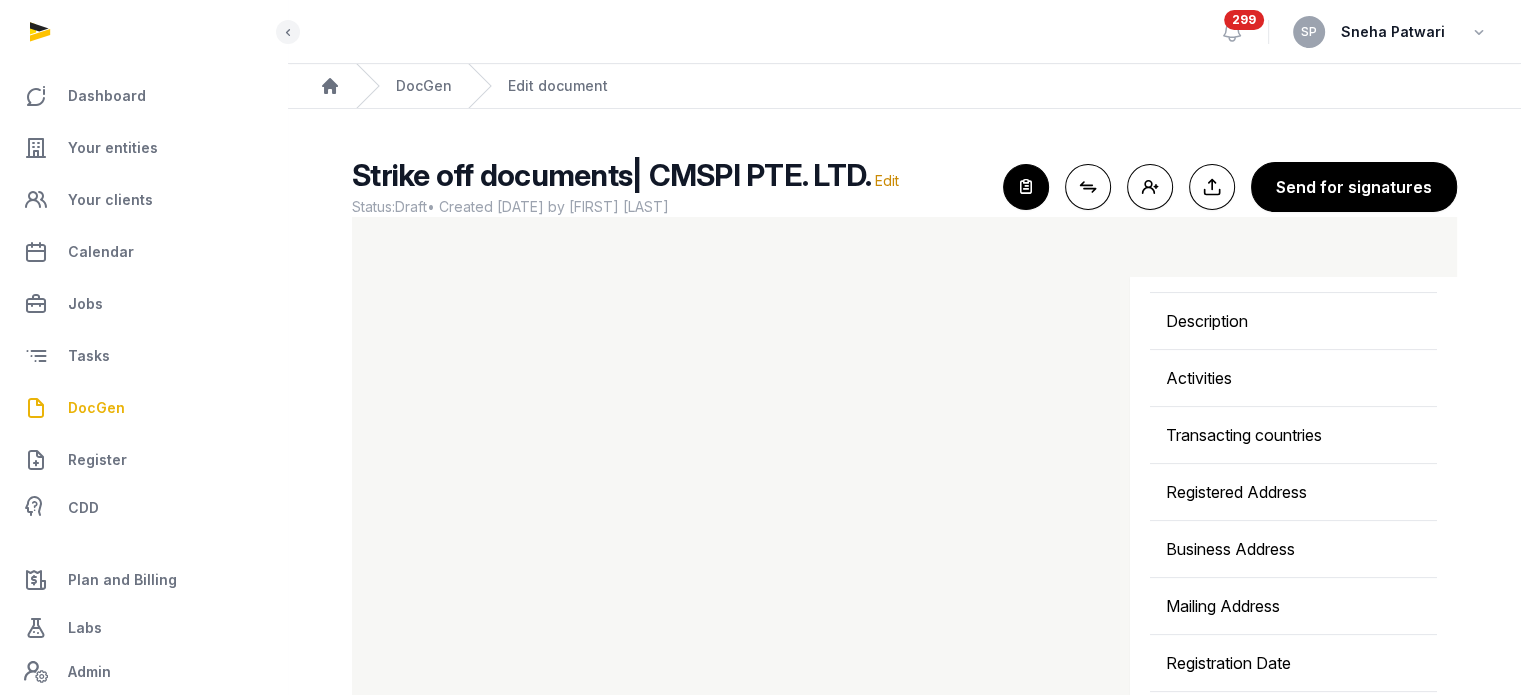 scroll, scrollTop: 520, scrollLeft: 0, axis: vertical 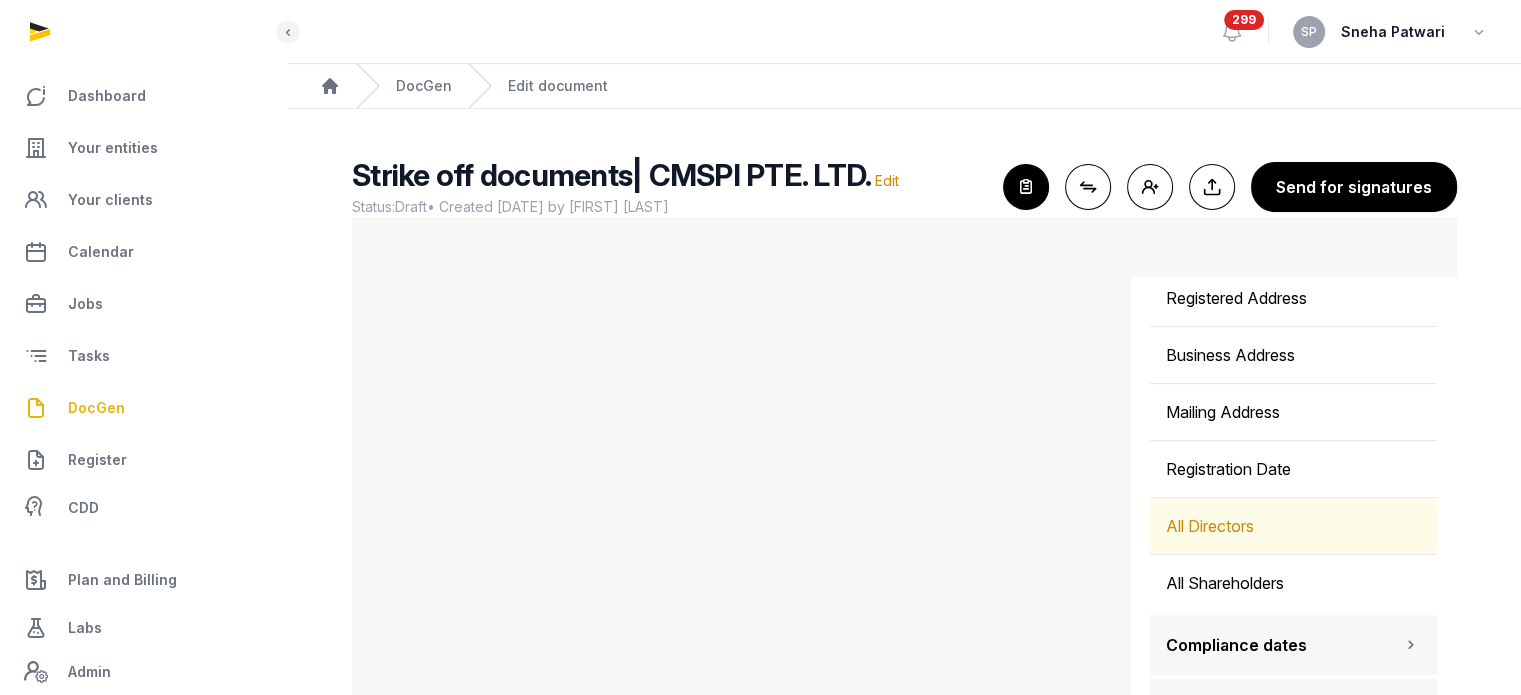click on "All Directors" at bounding box center (1293, 526) 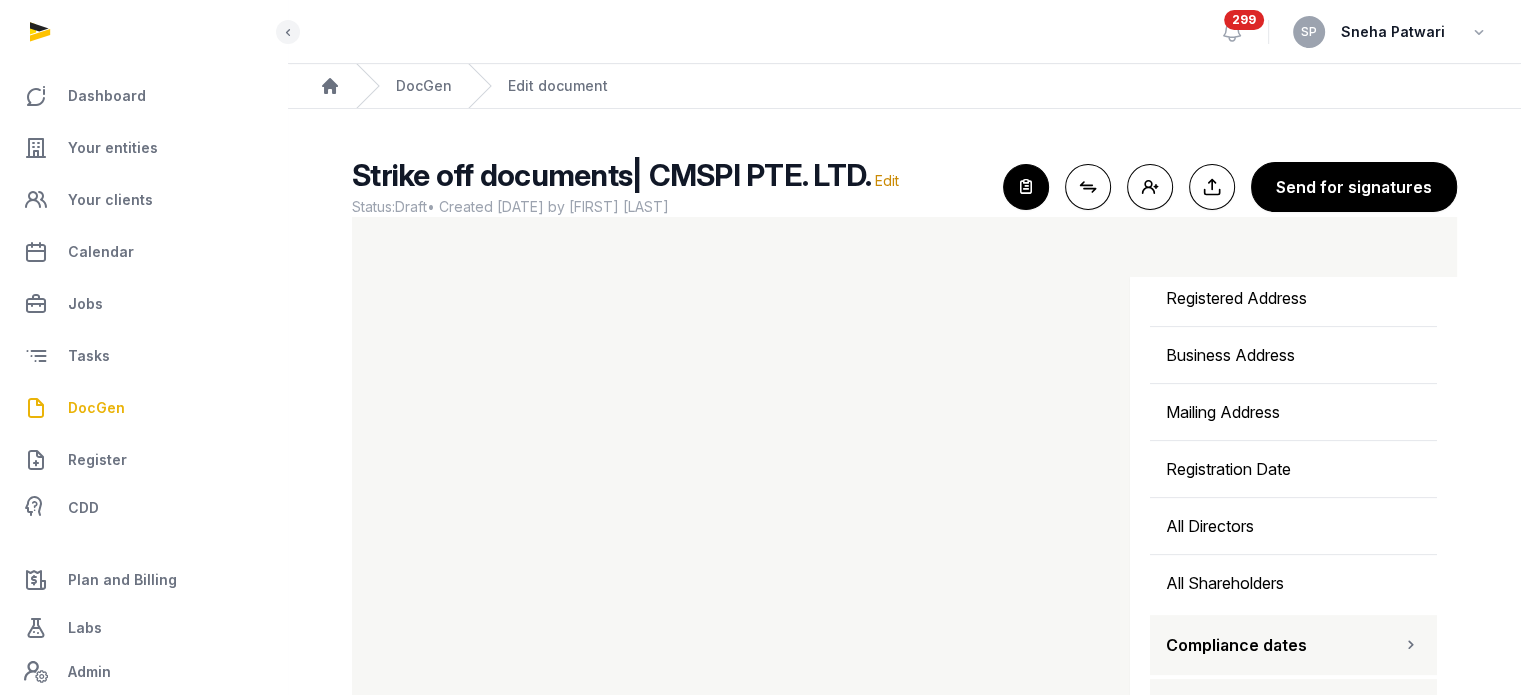 scroll, scrollTop: 83, scrollLeft: 0, axis: vertical 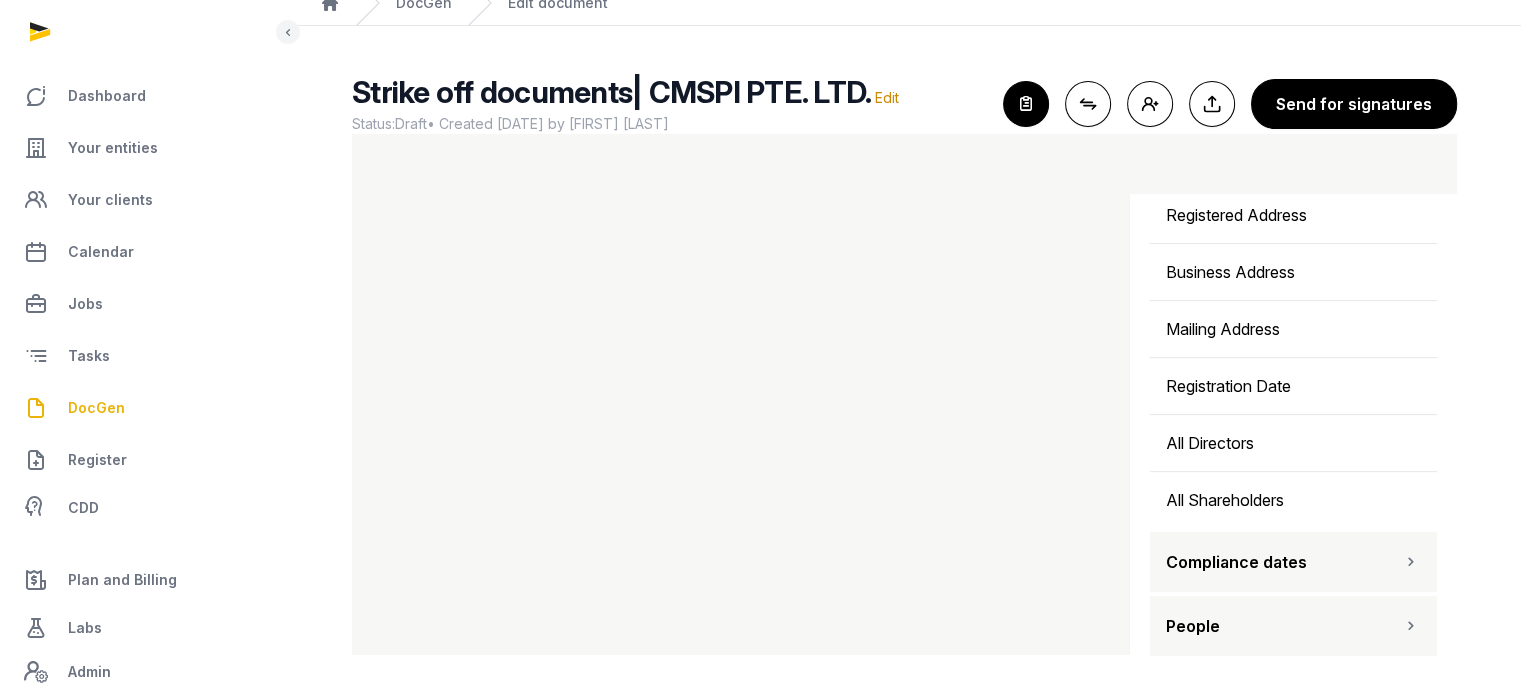 click on "People" at bounding box center (1293, 626) 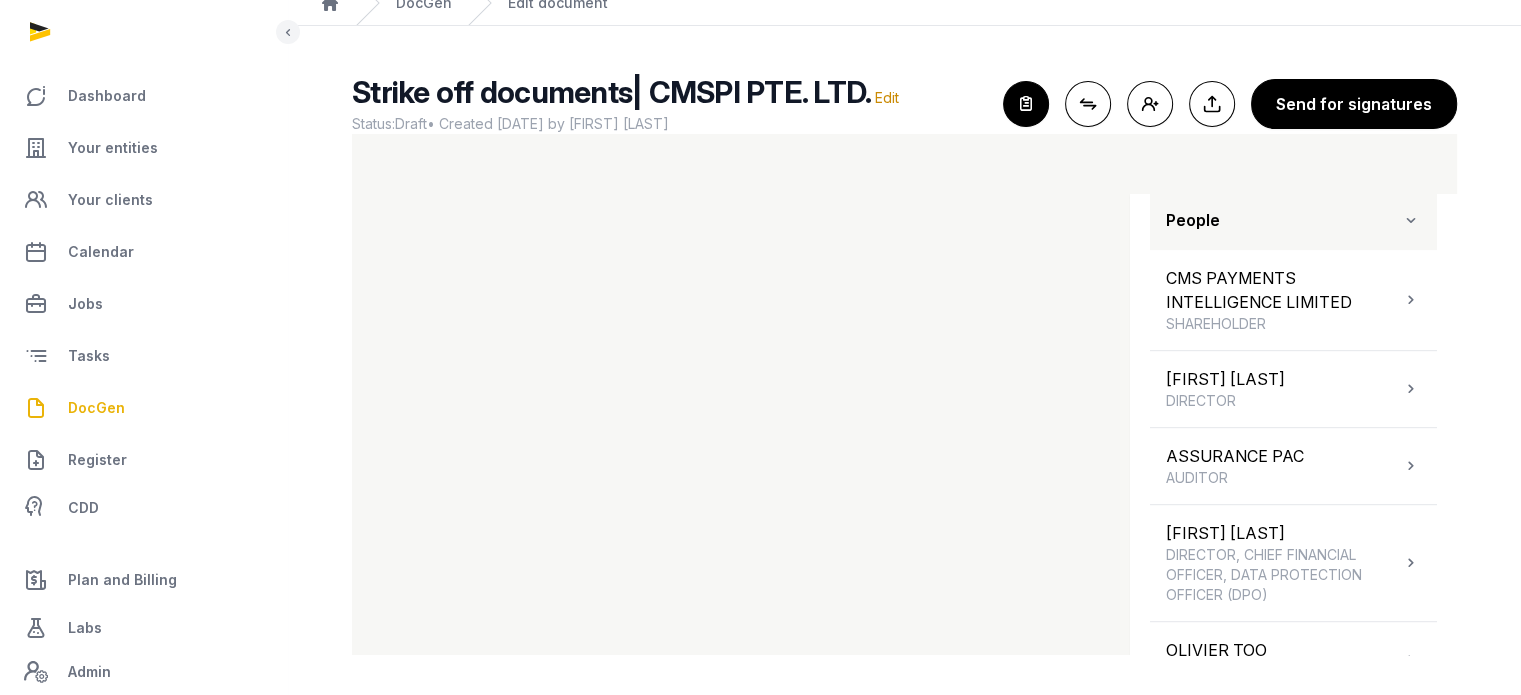 scroll, scrollTop: 1121, scrollLeft: 0, axis: vertical 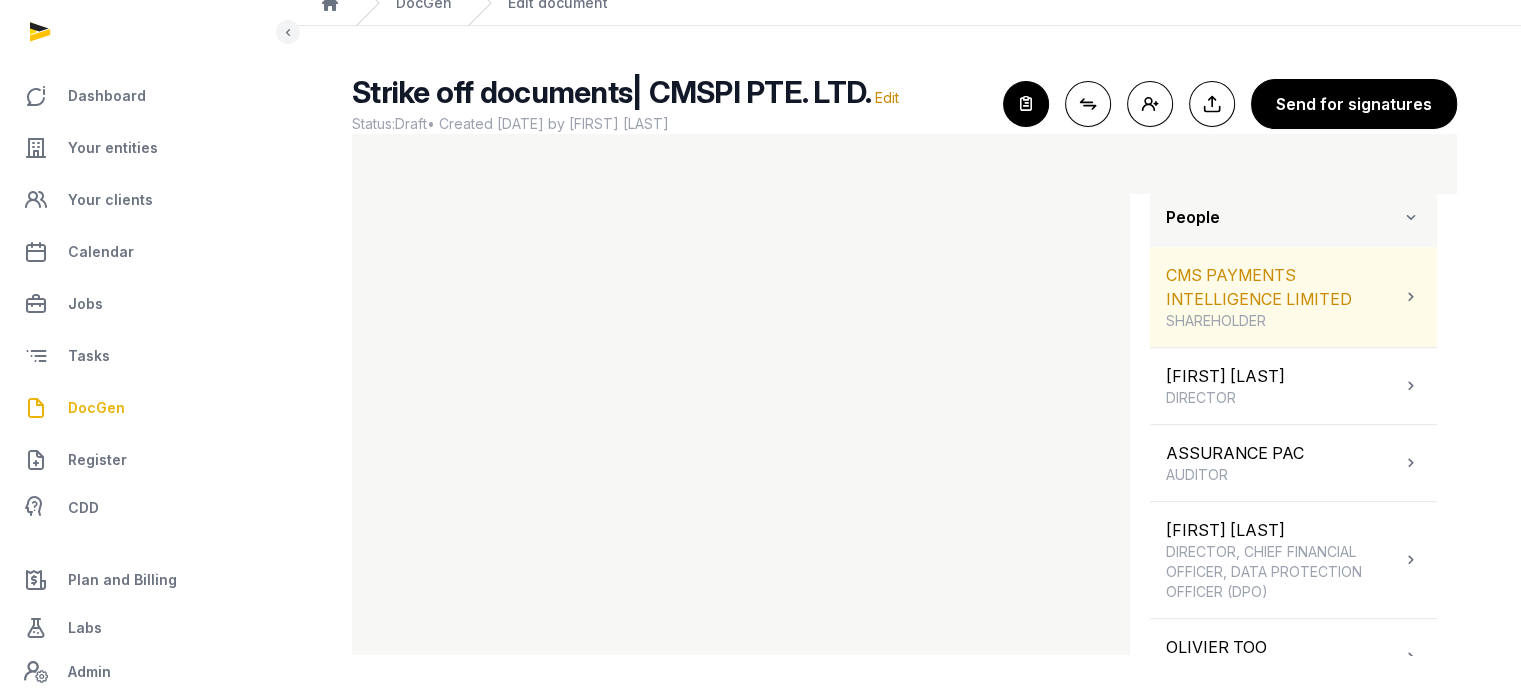 click on "CMS PAYMENTS INTELLIGENCE LIMITED SHAREHOLDER" at bounding box center (1283, 297) 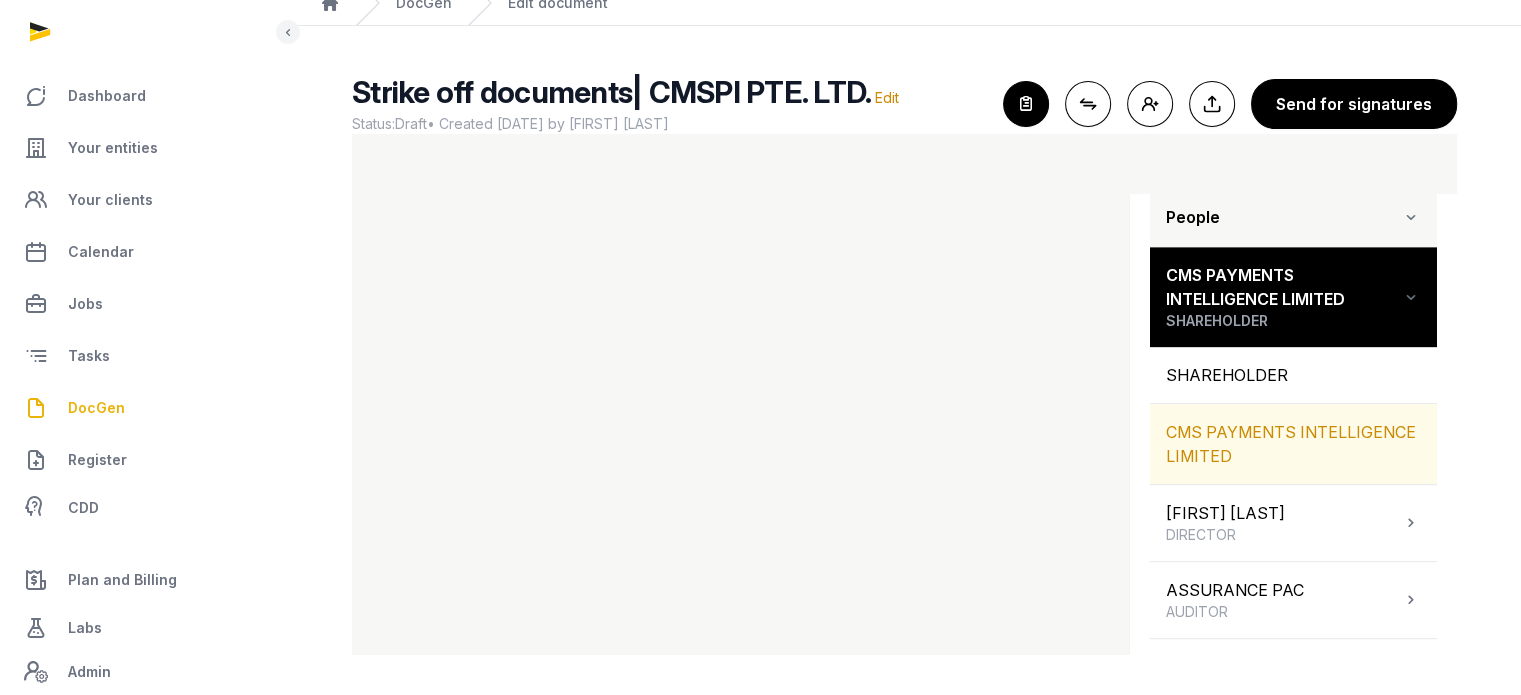 click on "CMS PAYMENTS INTELLIGENCE LIMITED" at bounding box center [1293, 444] 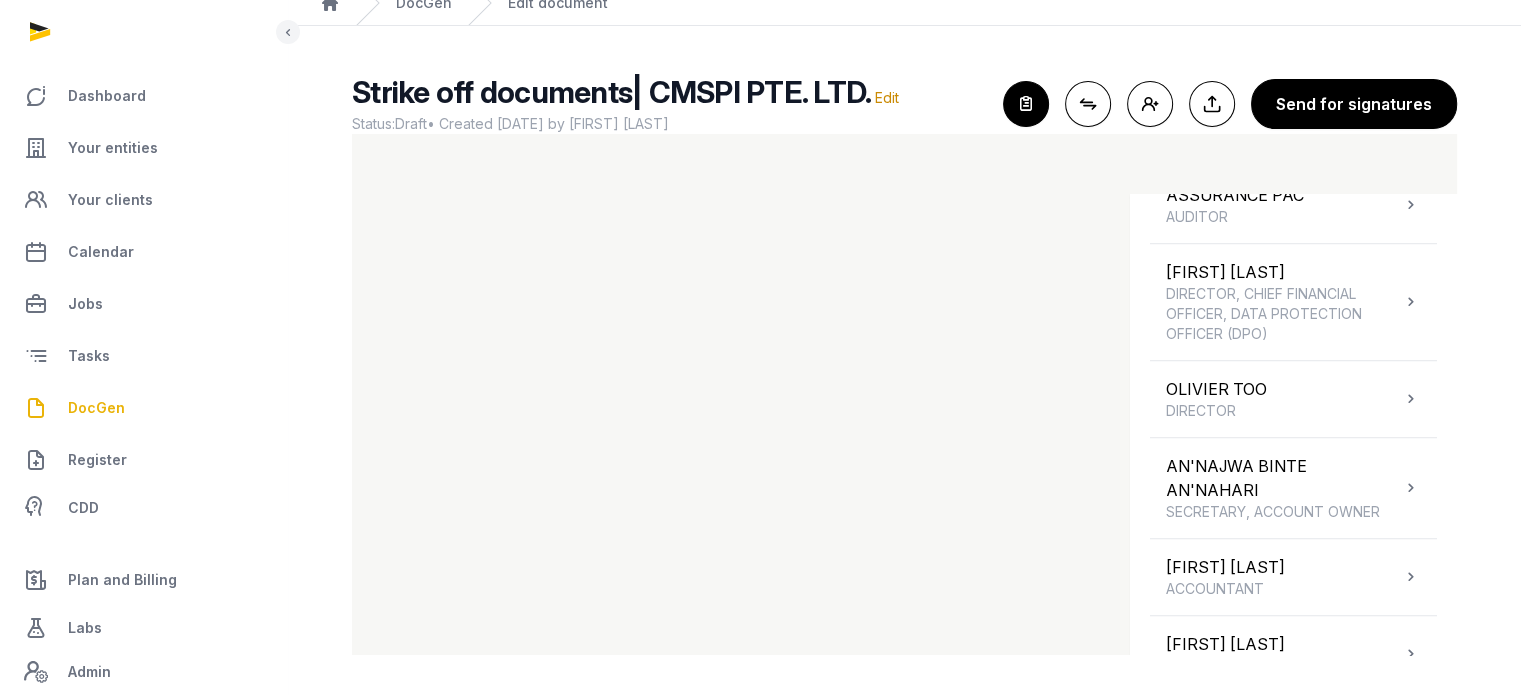 scroll, scrollTop: 1560, scrollLeft: 0, axis: vertical 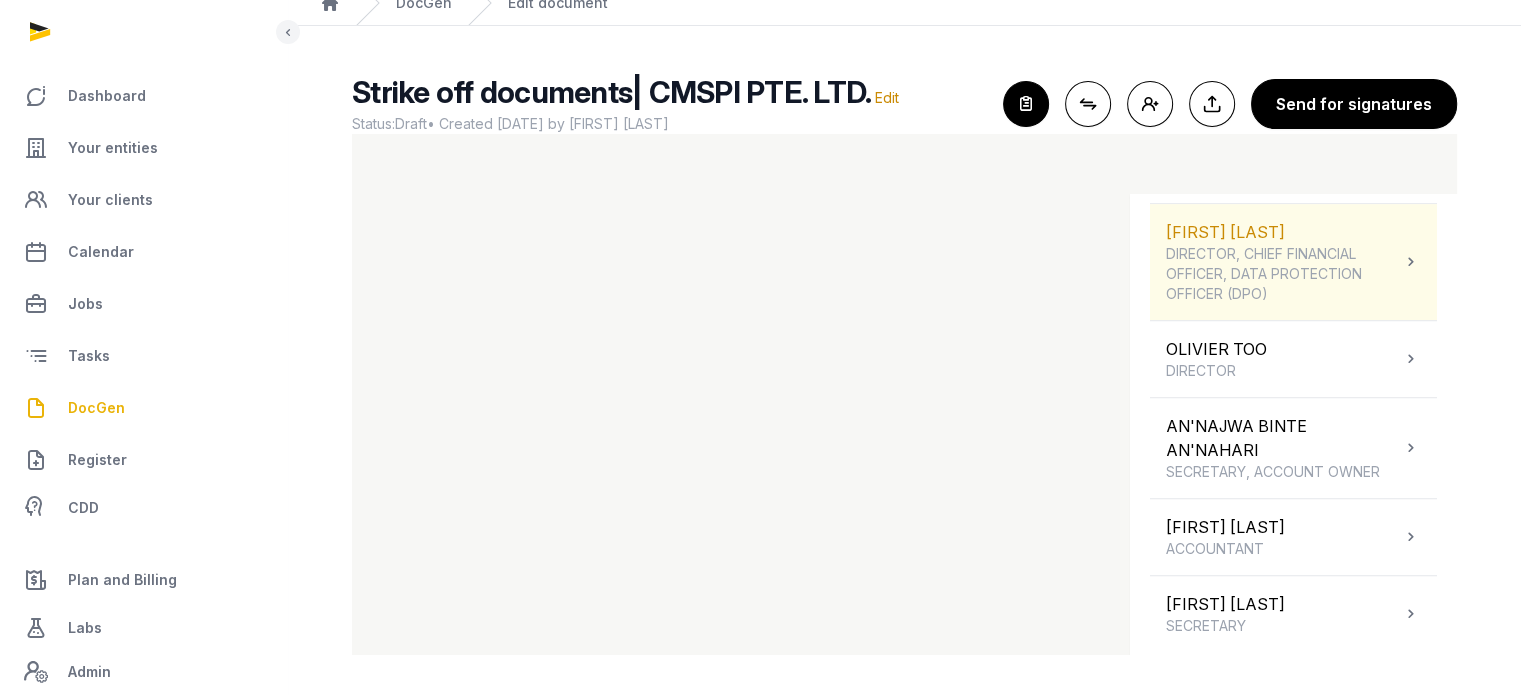 click at bounding box center [1411, 262] 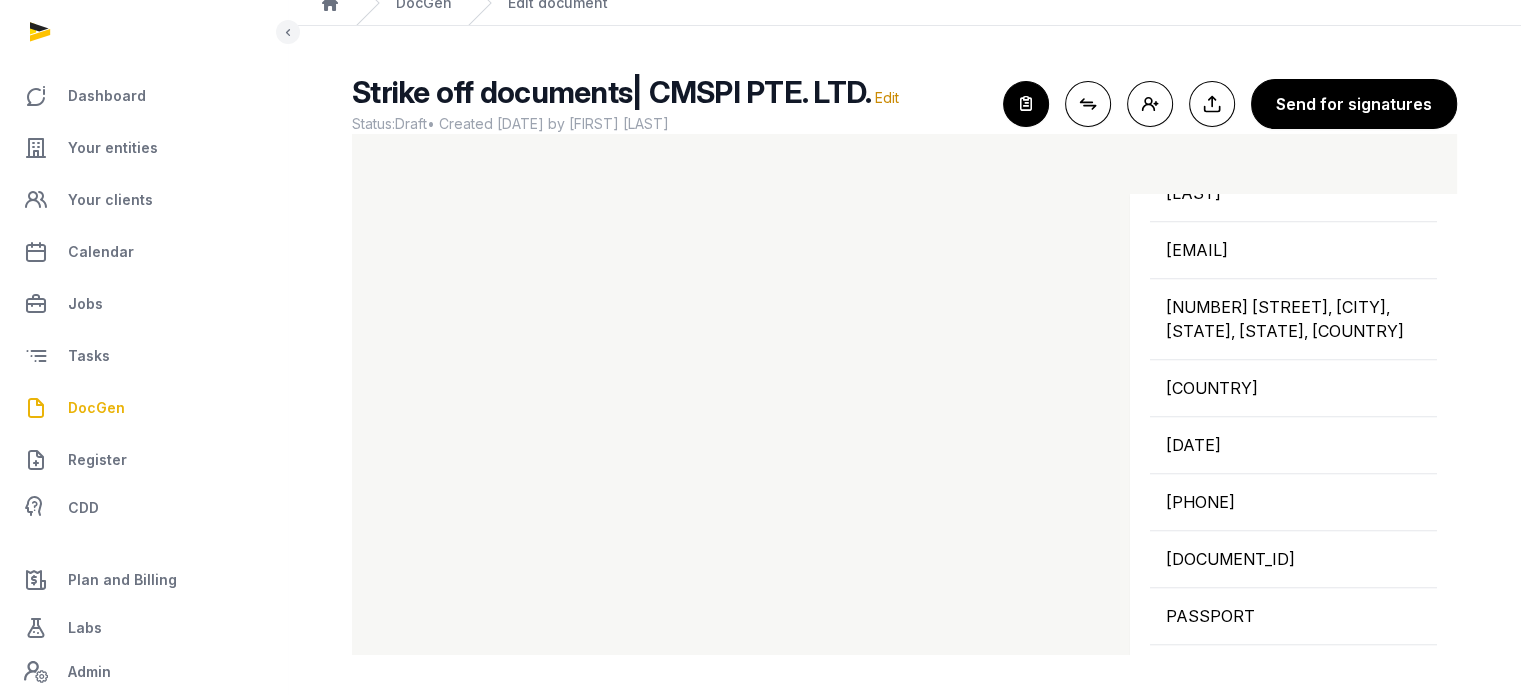 scroll, scrollTop: 1756, scrollLeft: 0, axis: vertical 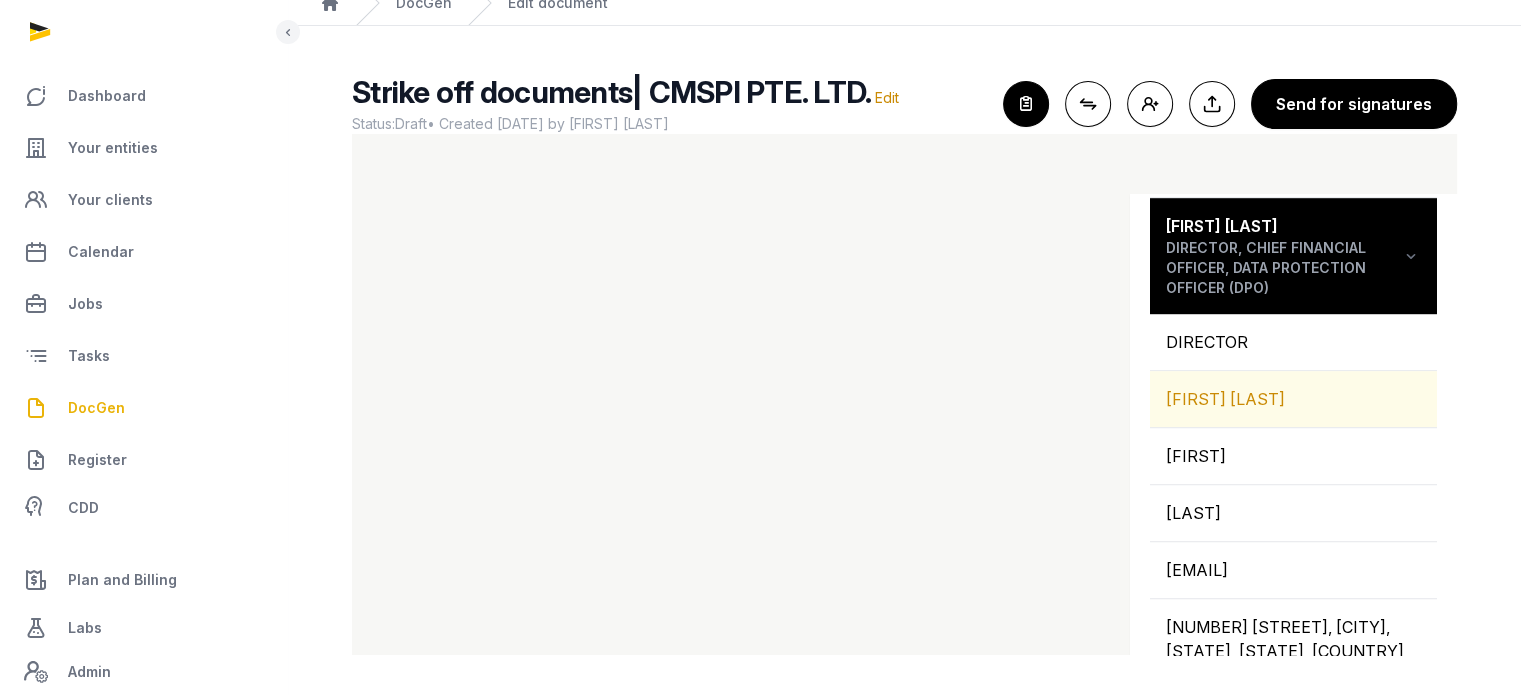 click on "[FIRST] [LAST]" at bounding box center [1293, 399] 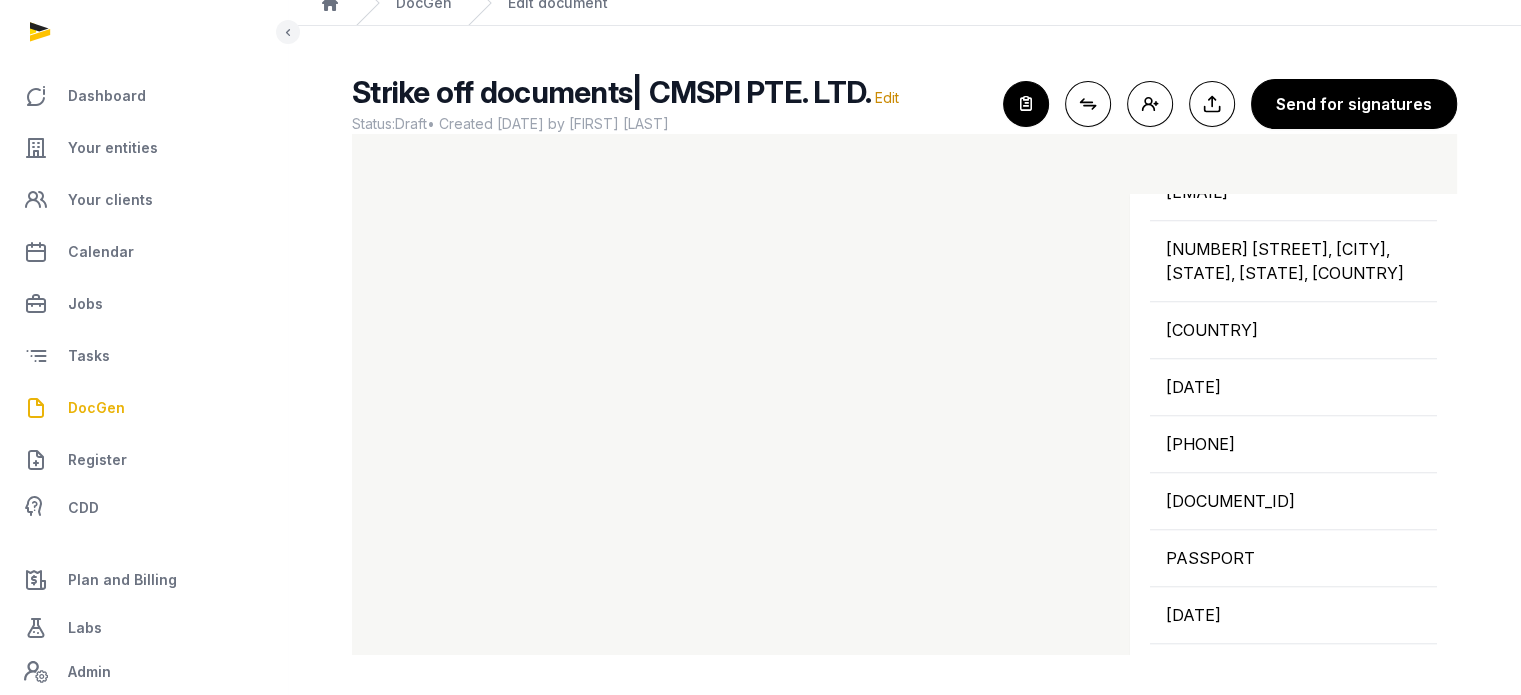 scroll, scrollTop: 1948, scrollLeft: 0, axis: vertical 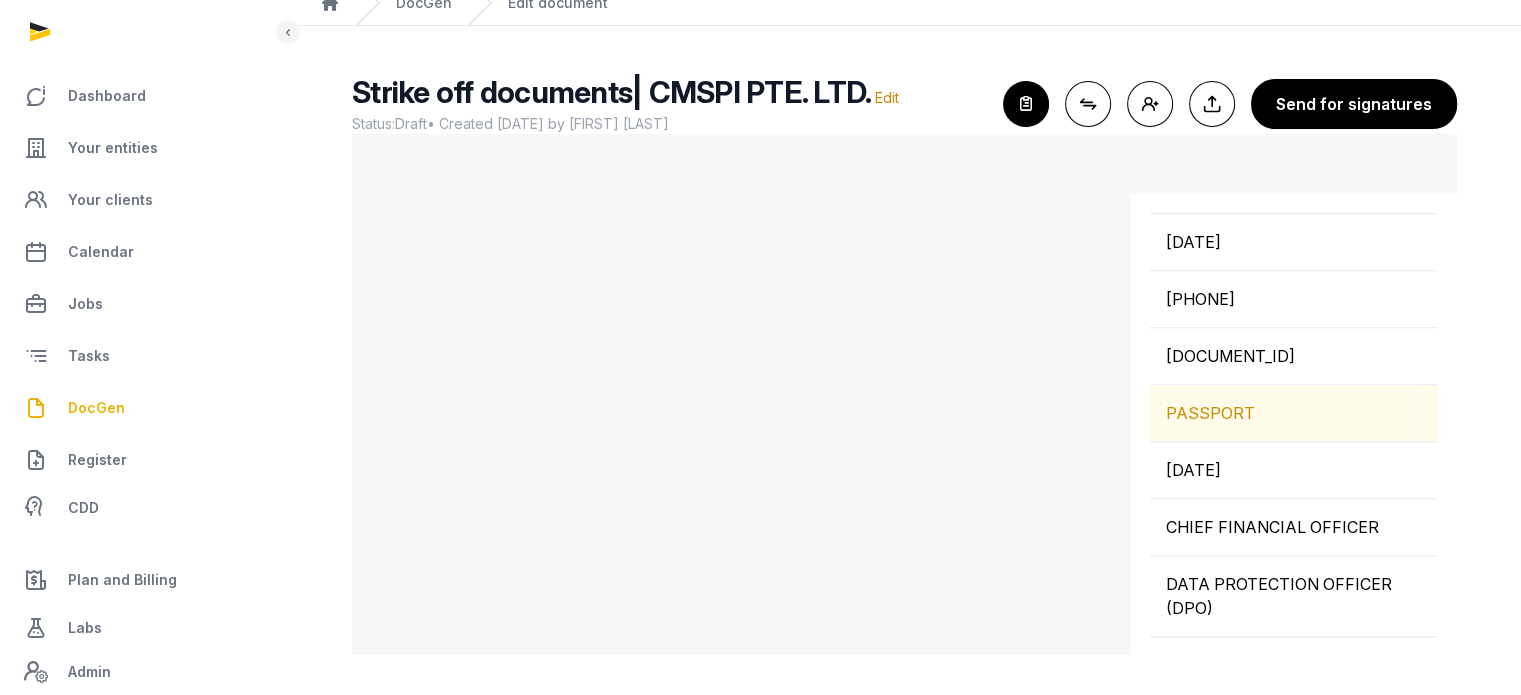 click on "PASSPORT" at bounding box center [1293, 413] 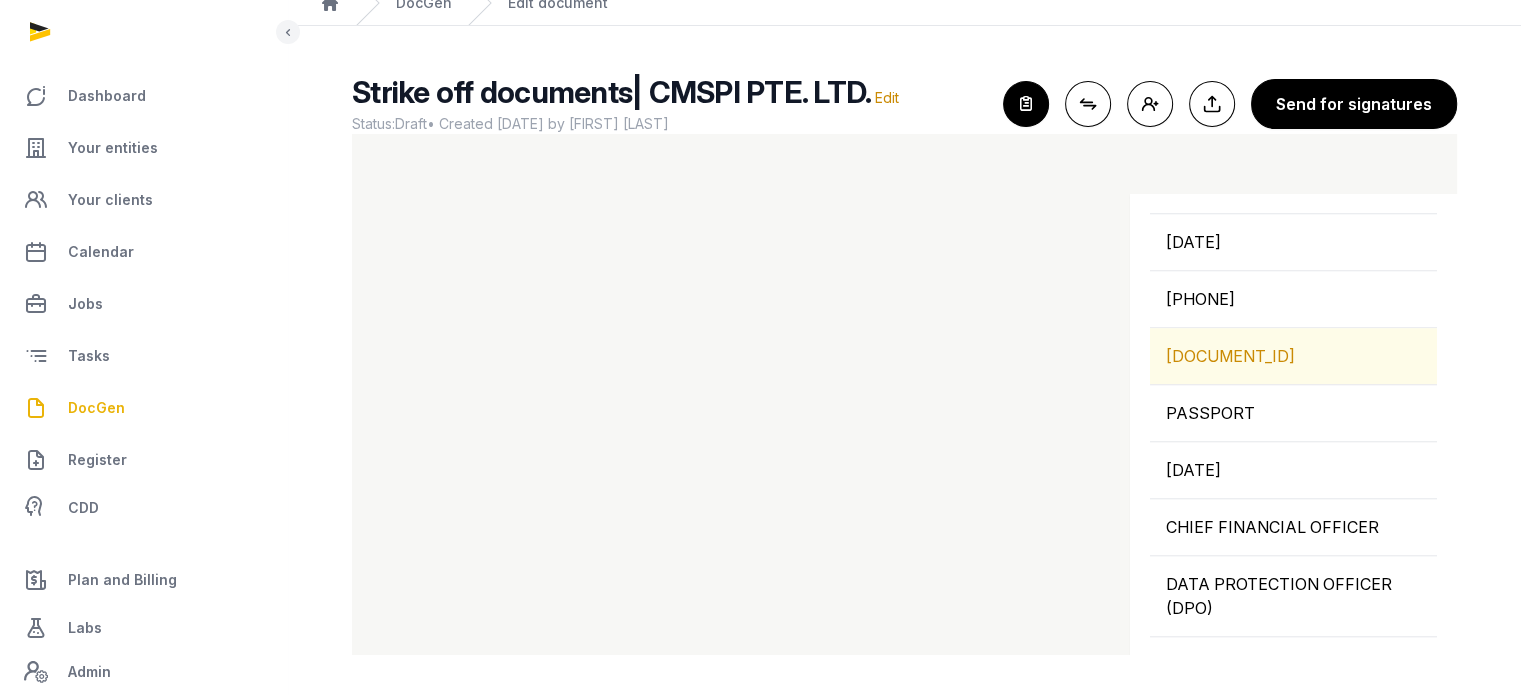 click on "[DOCUMENT_ID]" at bounding box center (1293, 356) 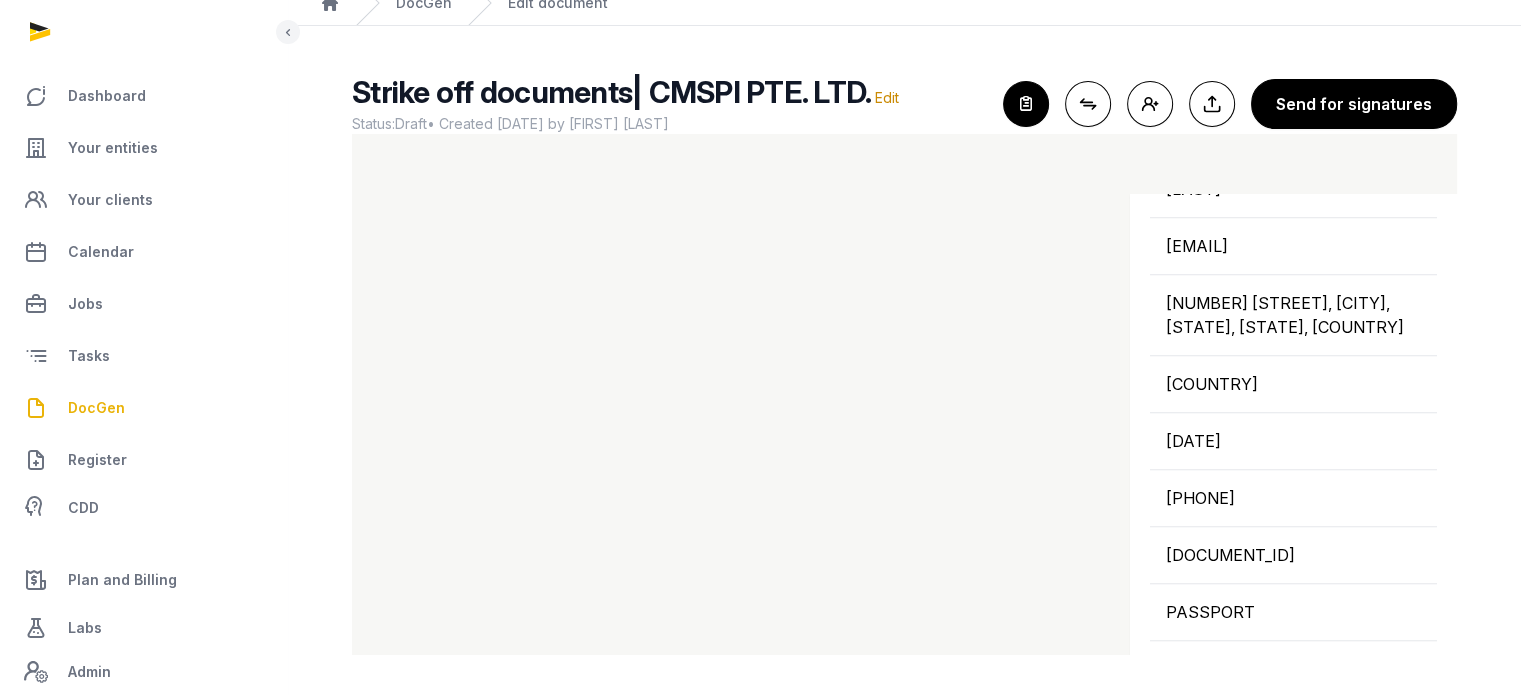 scroll, scrollTop: 1729, scrollLeft: 0, axis: vertical 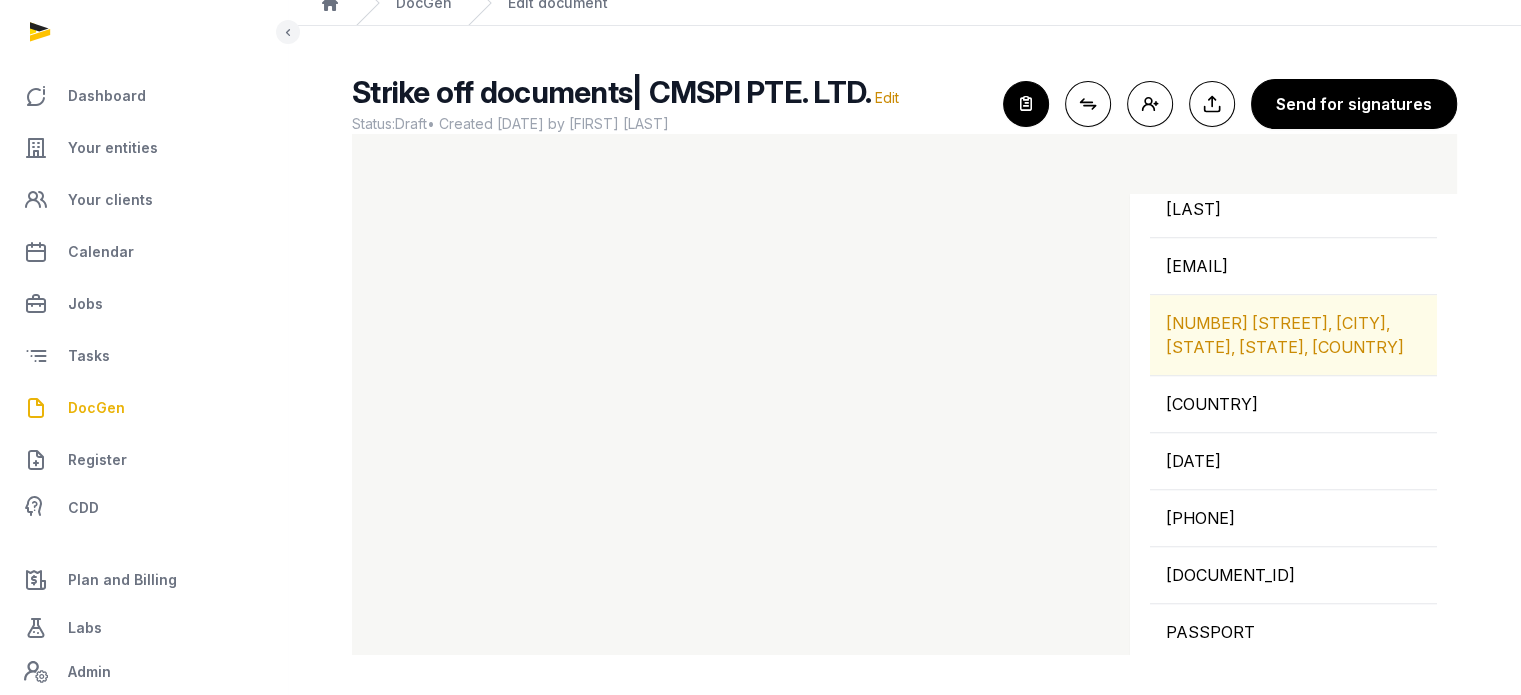 click on "[NUMBER] [STREET], [CITY], [STATE], [STATE], [COUNTRY]" at bounding box center [1293, 335] 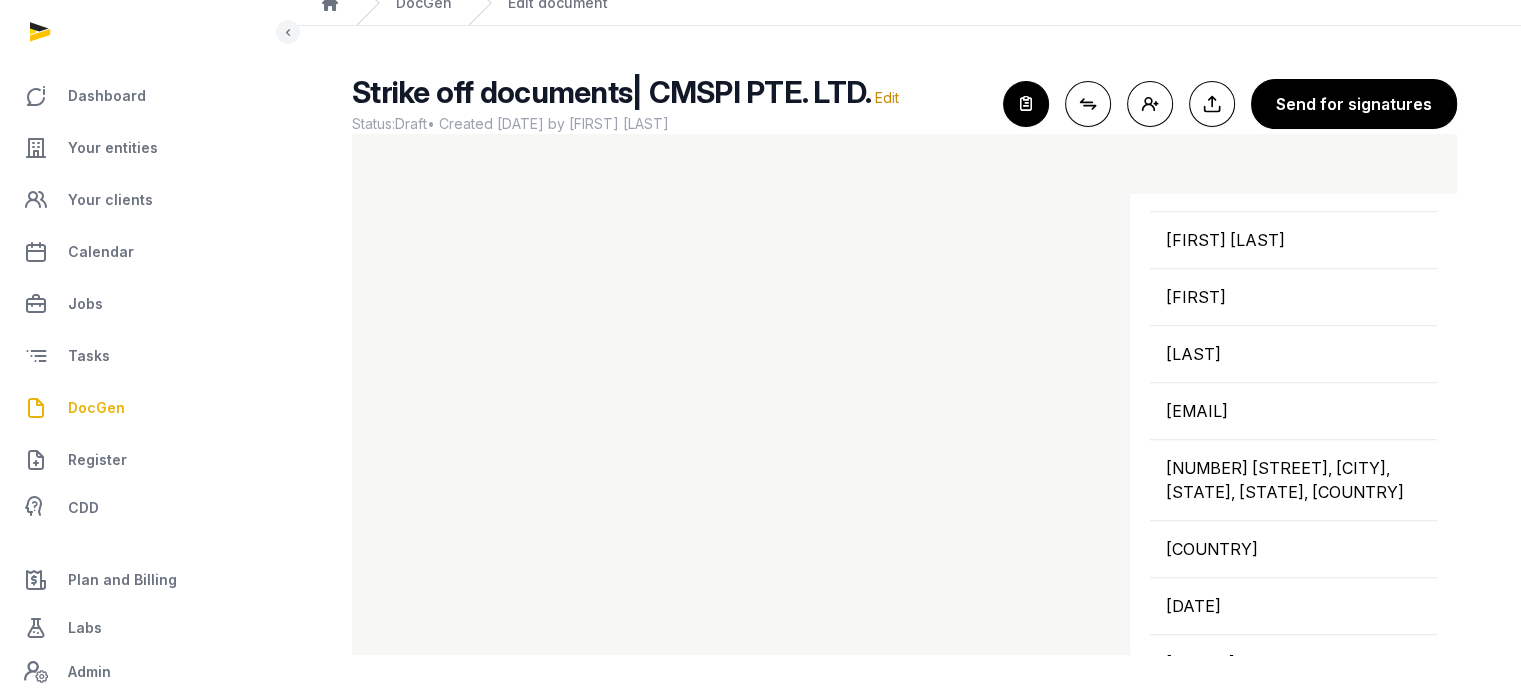 scroll, scrollTop: 1575, scrollLeft: 0, axis: vertical 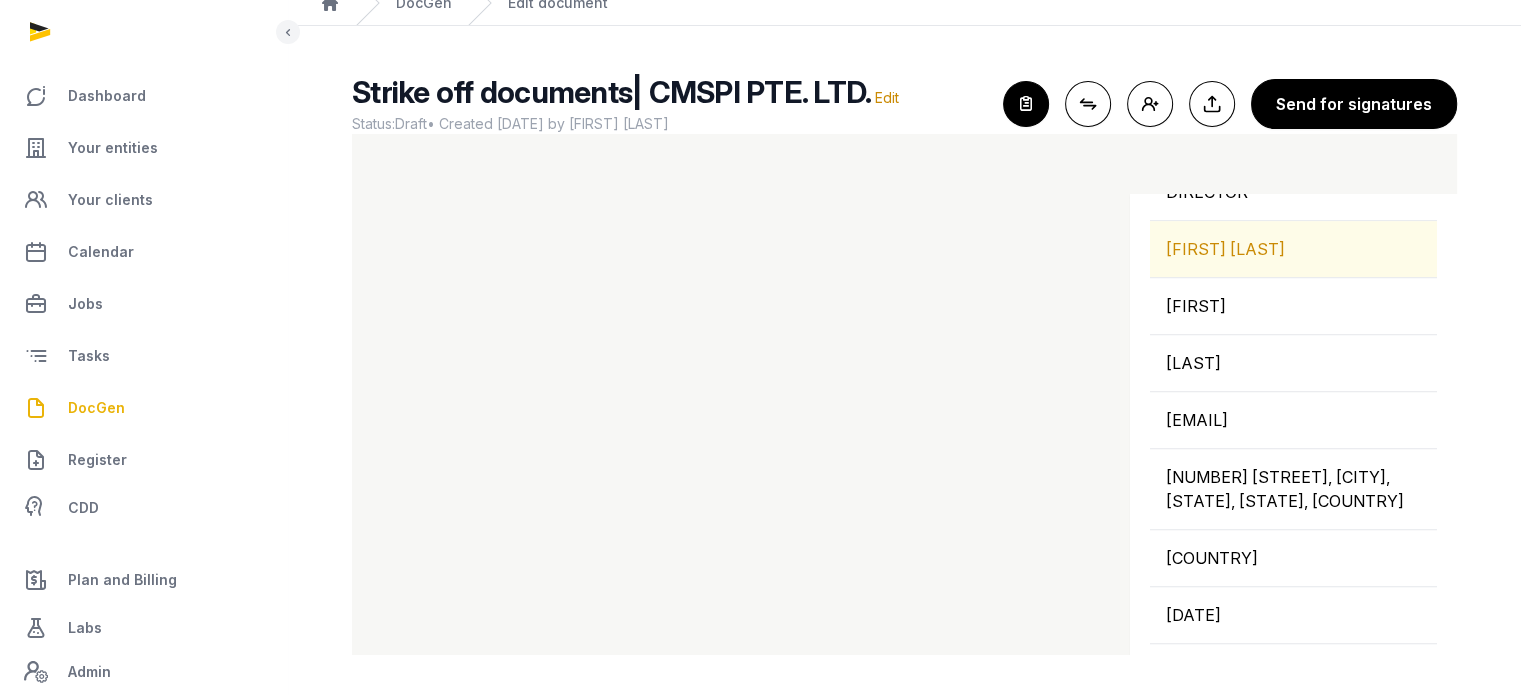 click on "[FIRST] [LAST]" at bounding box center [1293, 249] 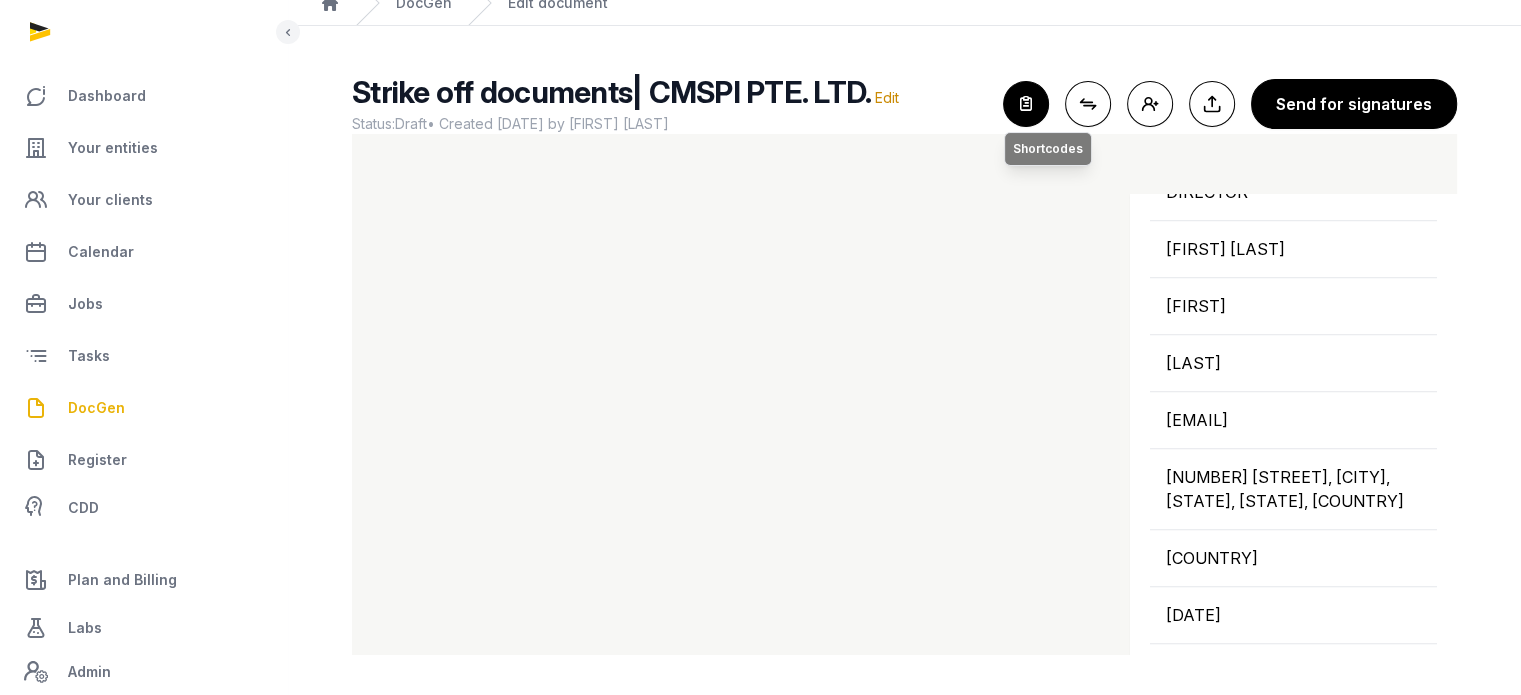 click at bounding box center (1026, 104) 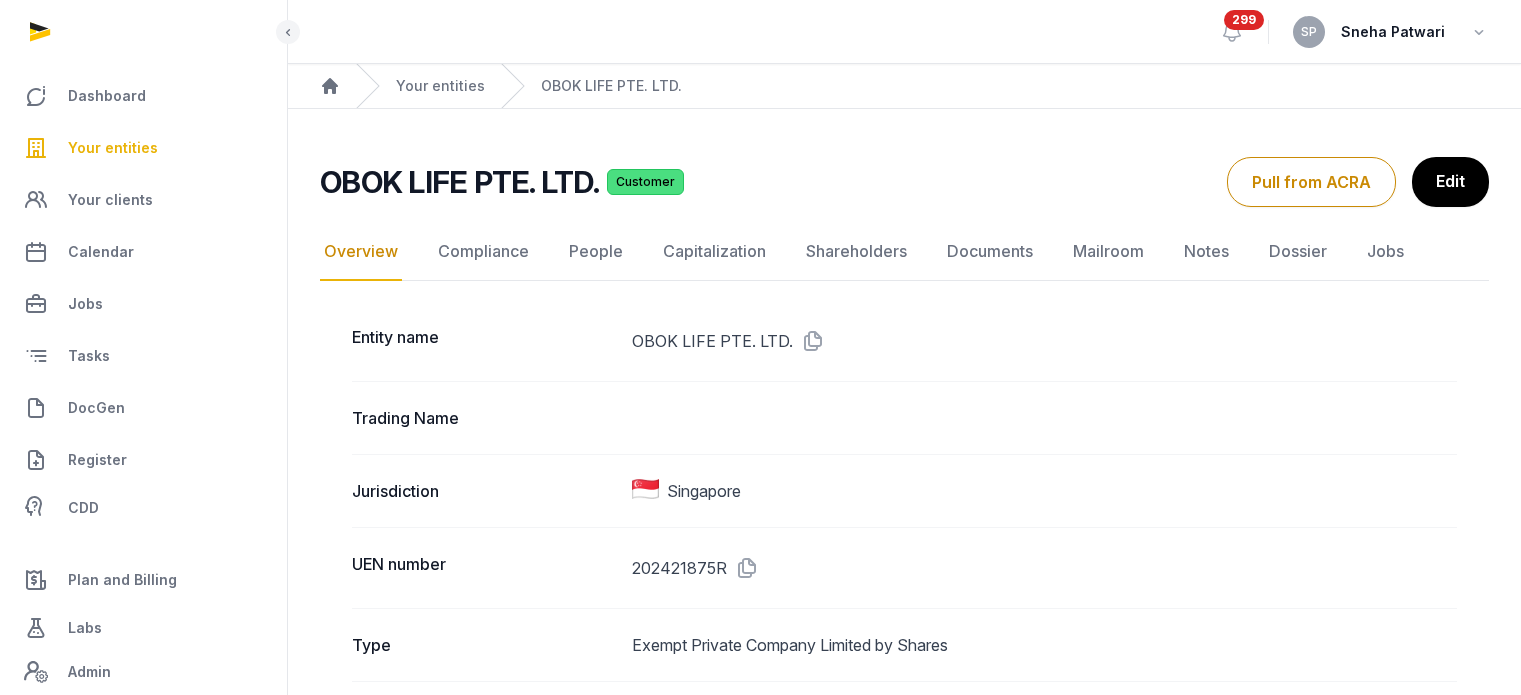 click on "DocGen" at bounding box center [143, 408] 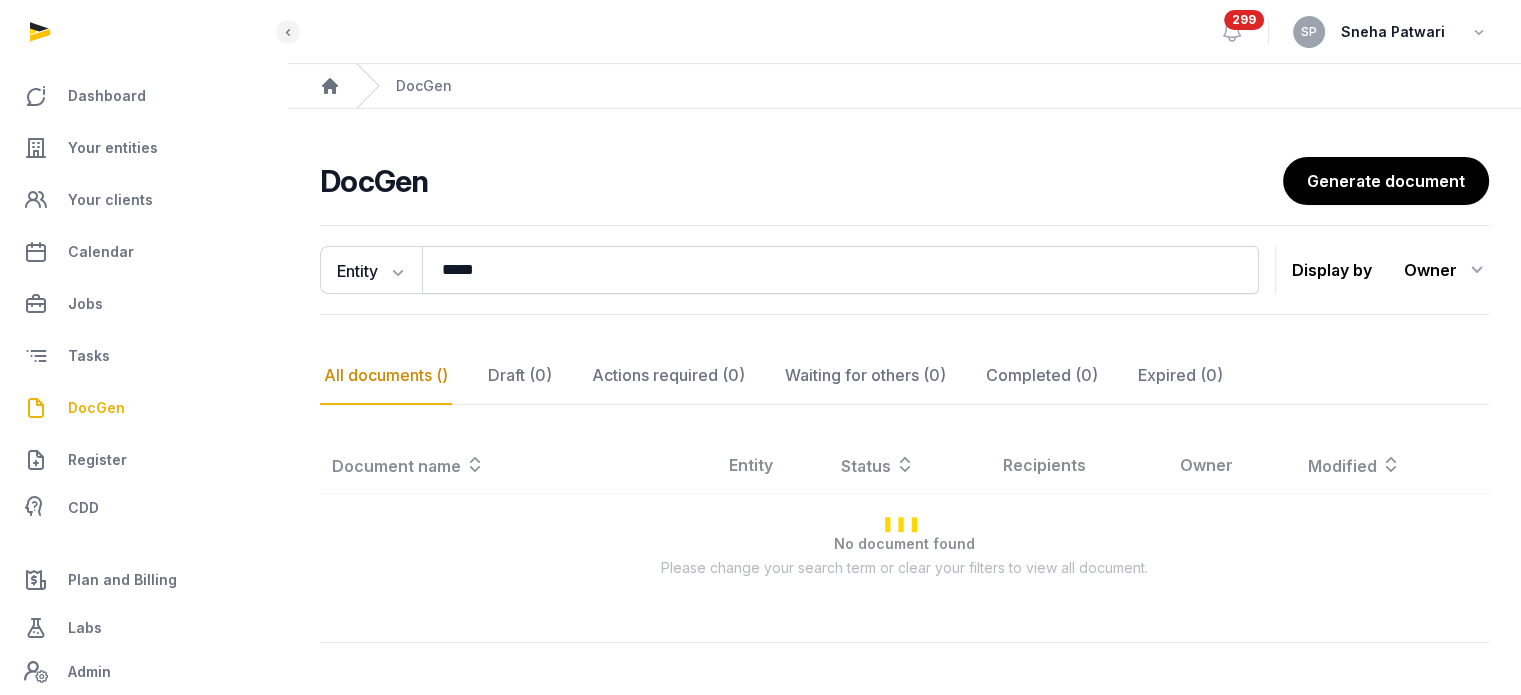 scroll, scrollTop: 0, scrollLeft: 0, axis: both 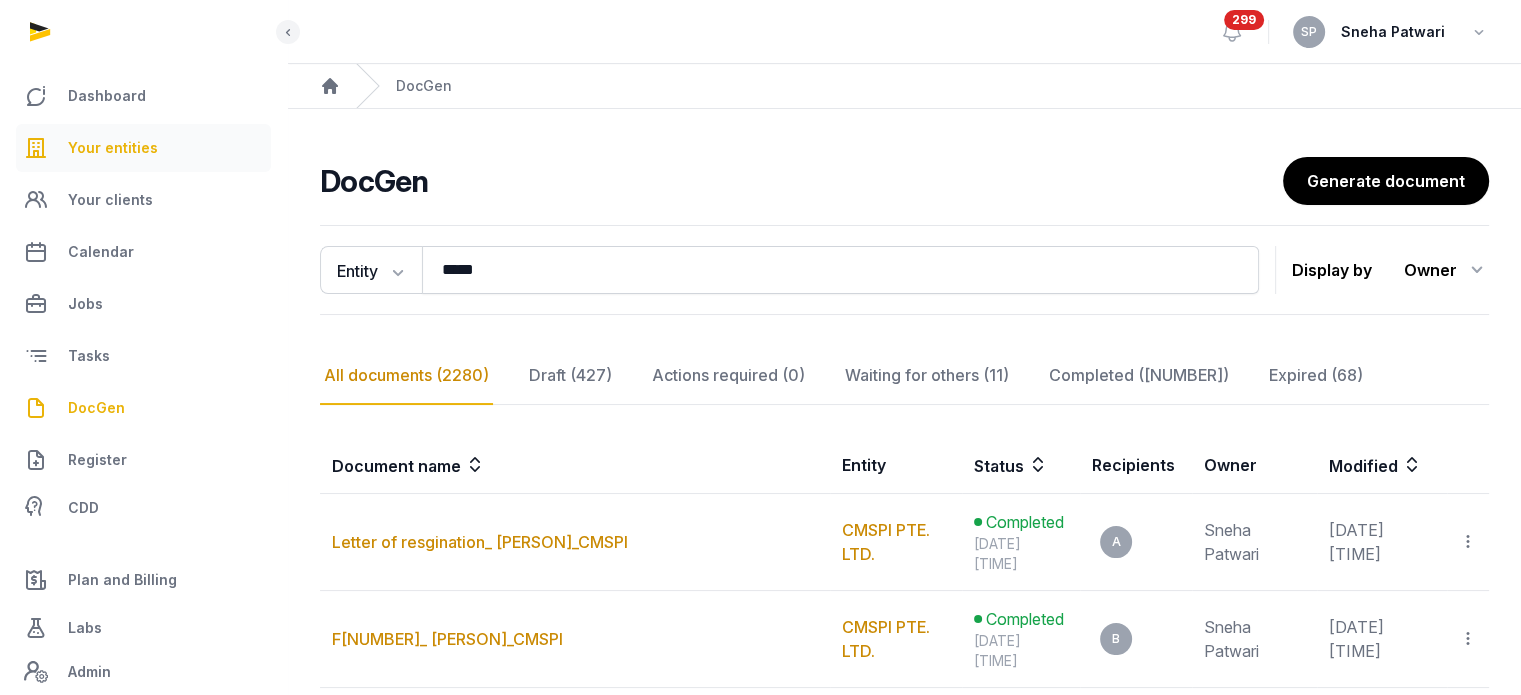 click on "Your entities" at bounding box center [113, 148] 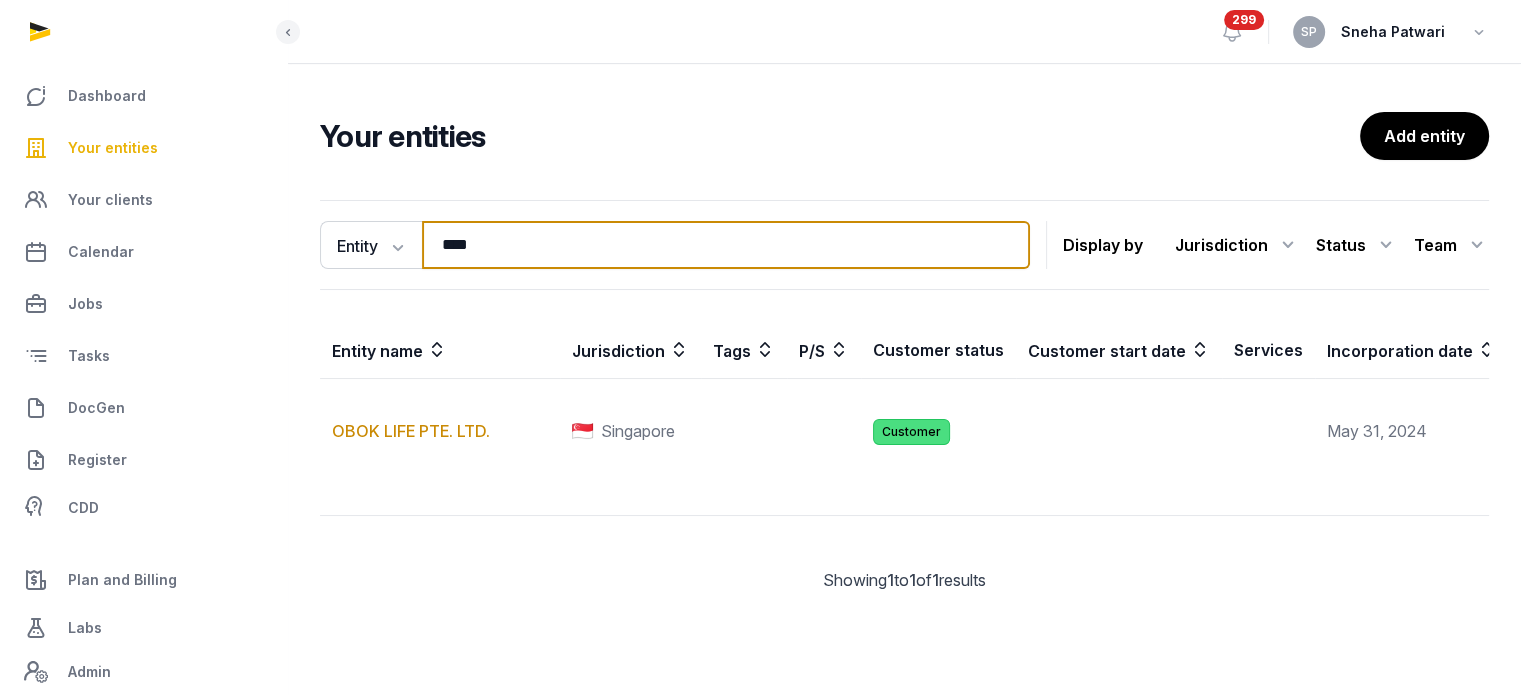 click on "****" at bounding box center (726, 245) 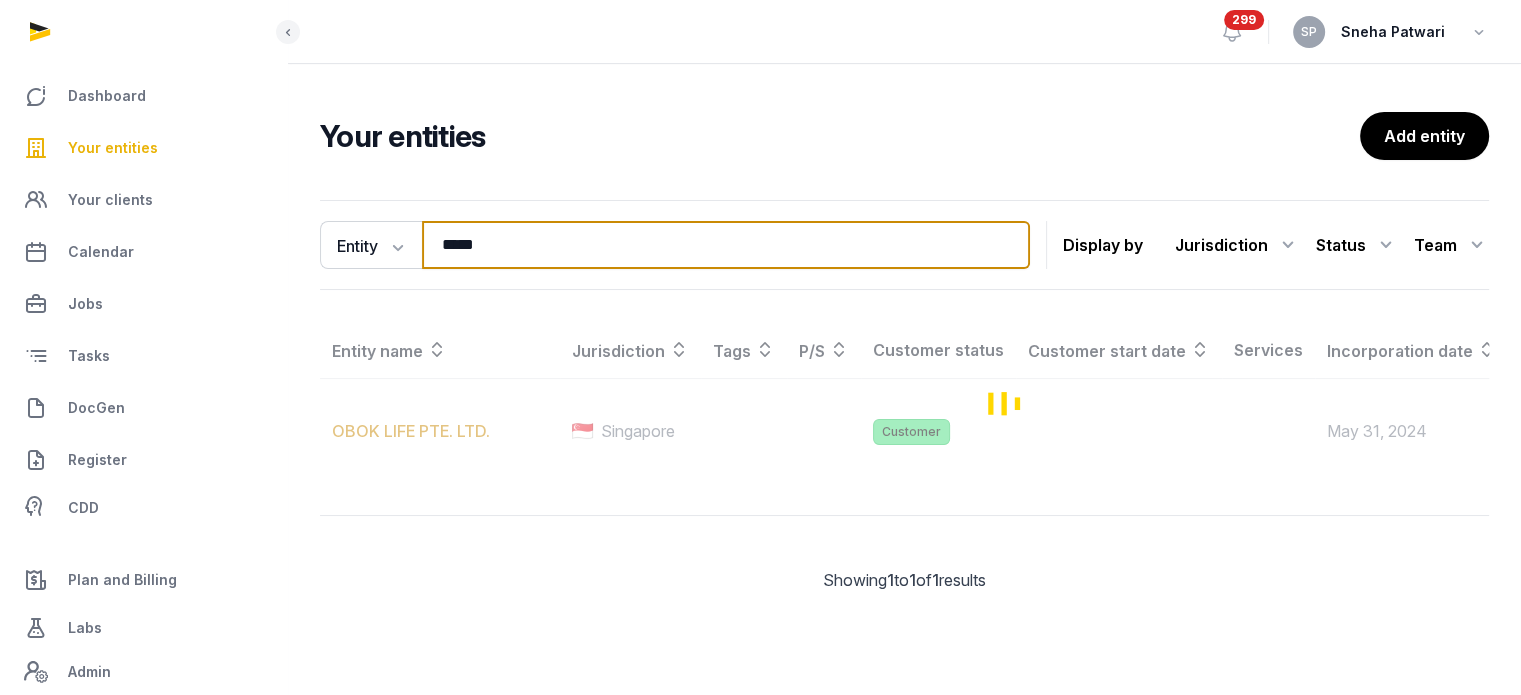 type on "*****" 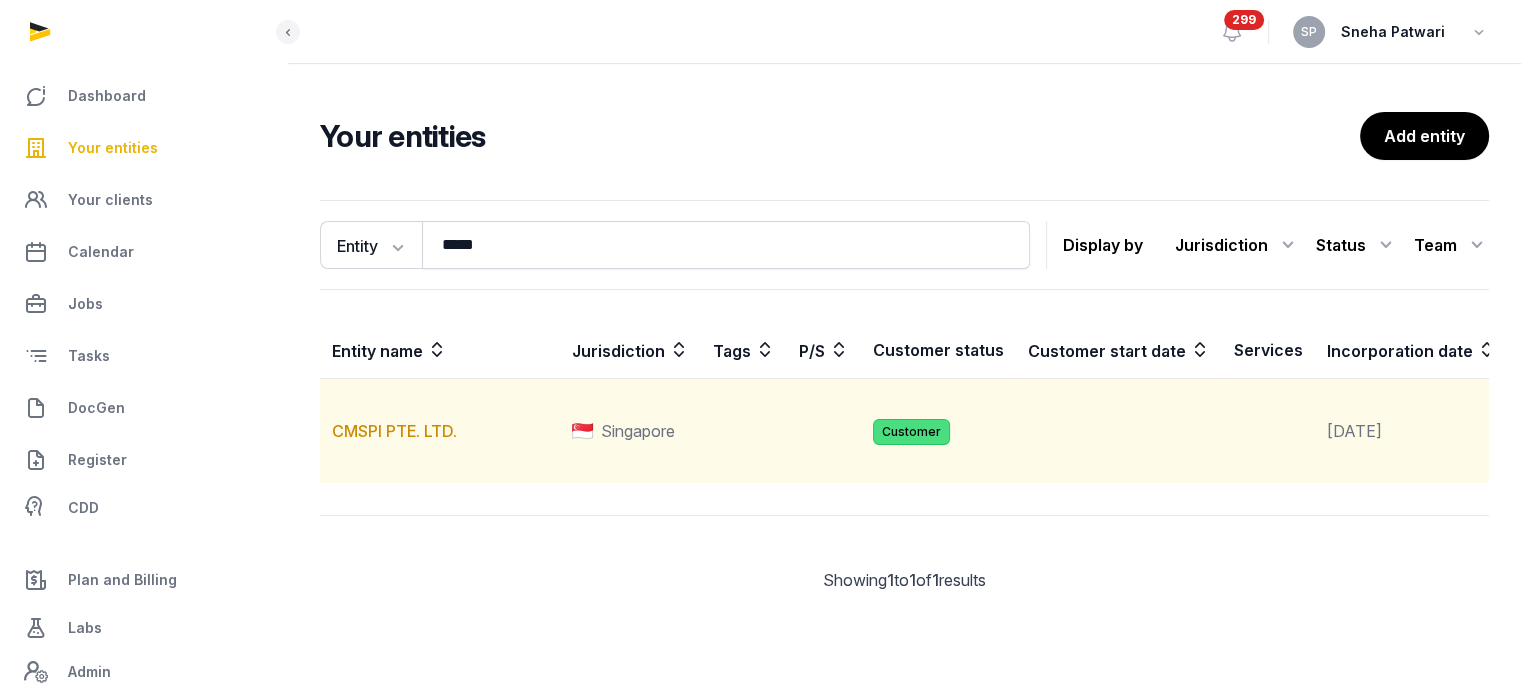 click on "CMSPI PTE. LTD." at bounding box center (440, 431) 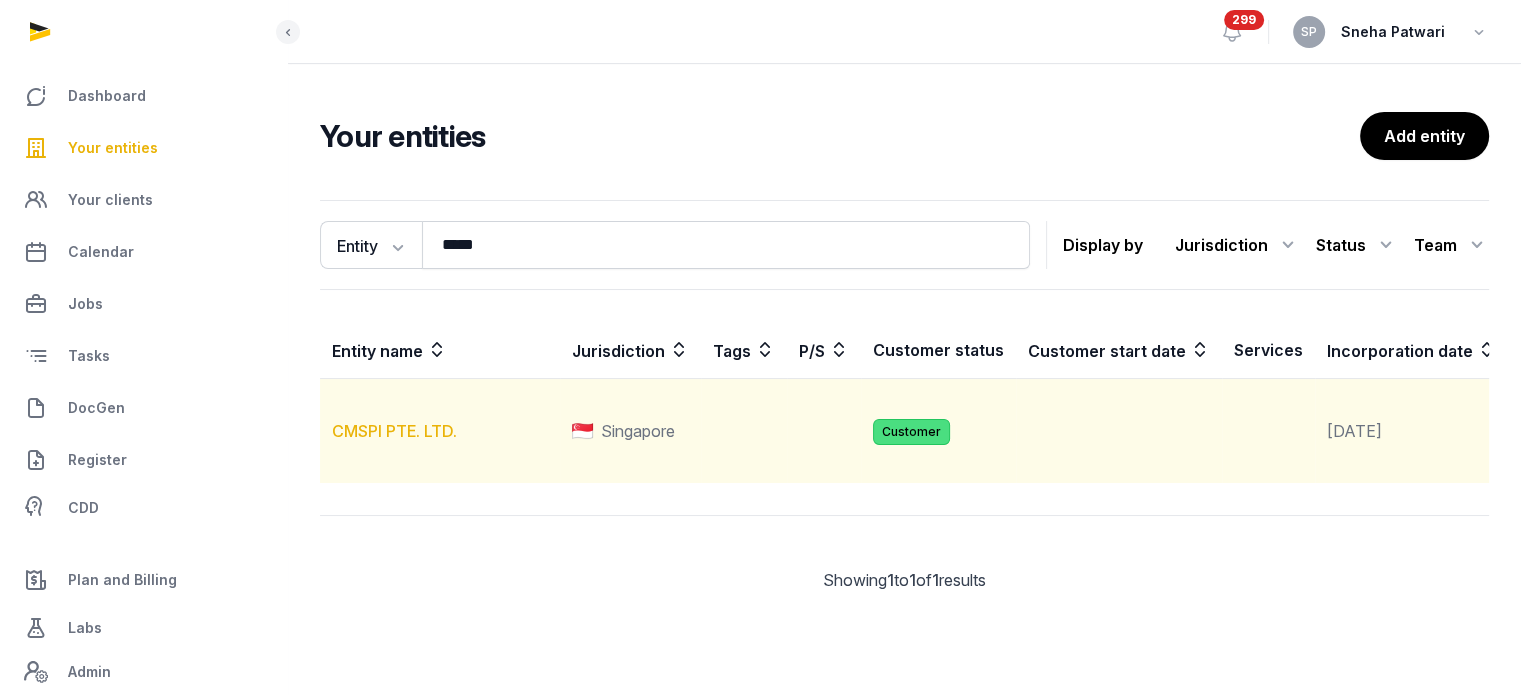 click on "CMSPI PTE. LTD." at bounding box center (394, 431) 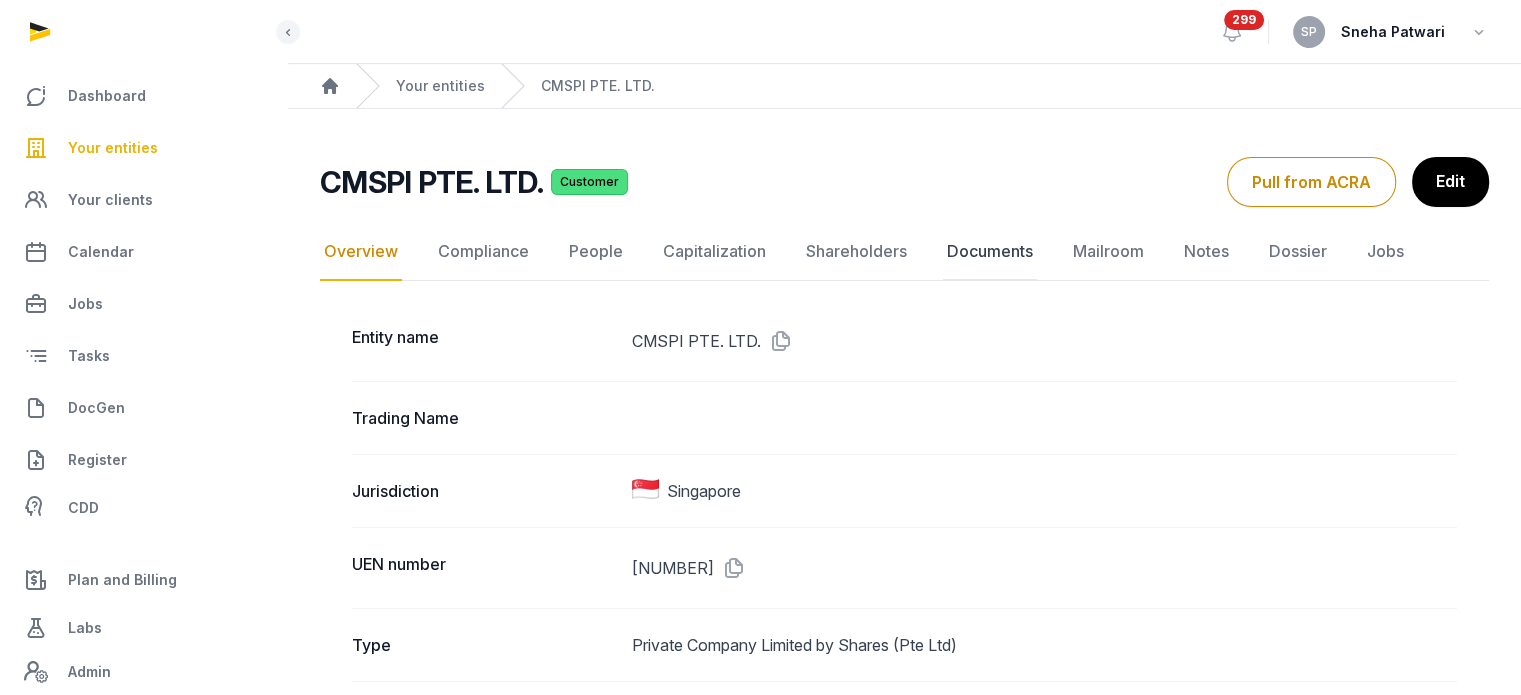 click on "Documents" 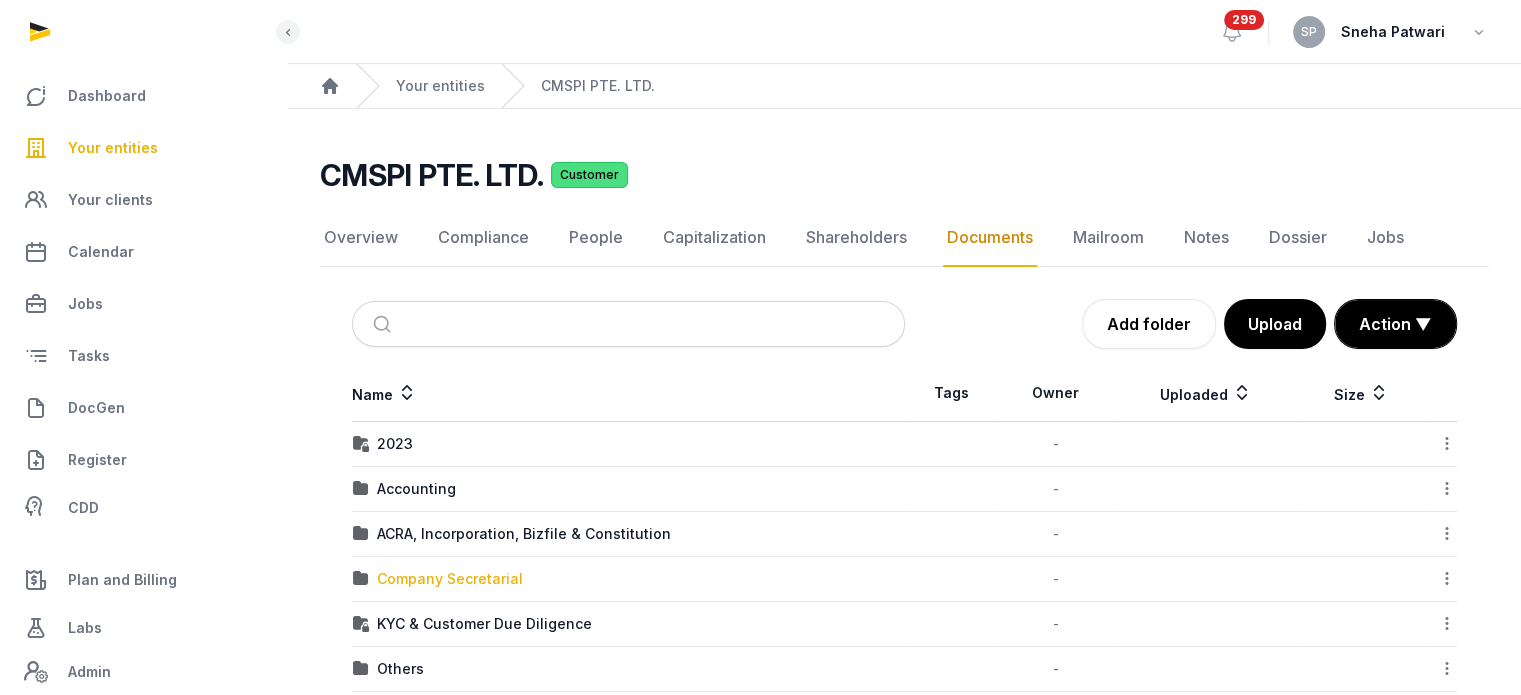 click on "Company Secretarial" at bounding box center [450, 579] 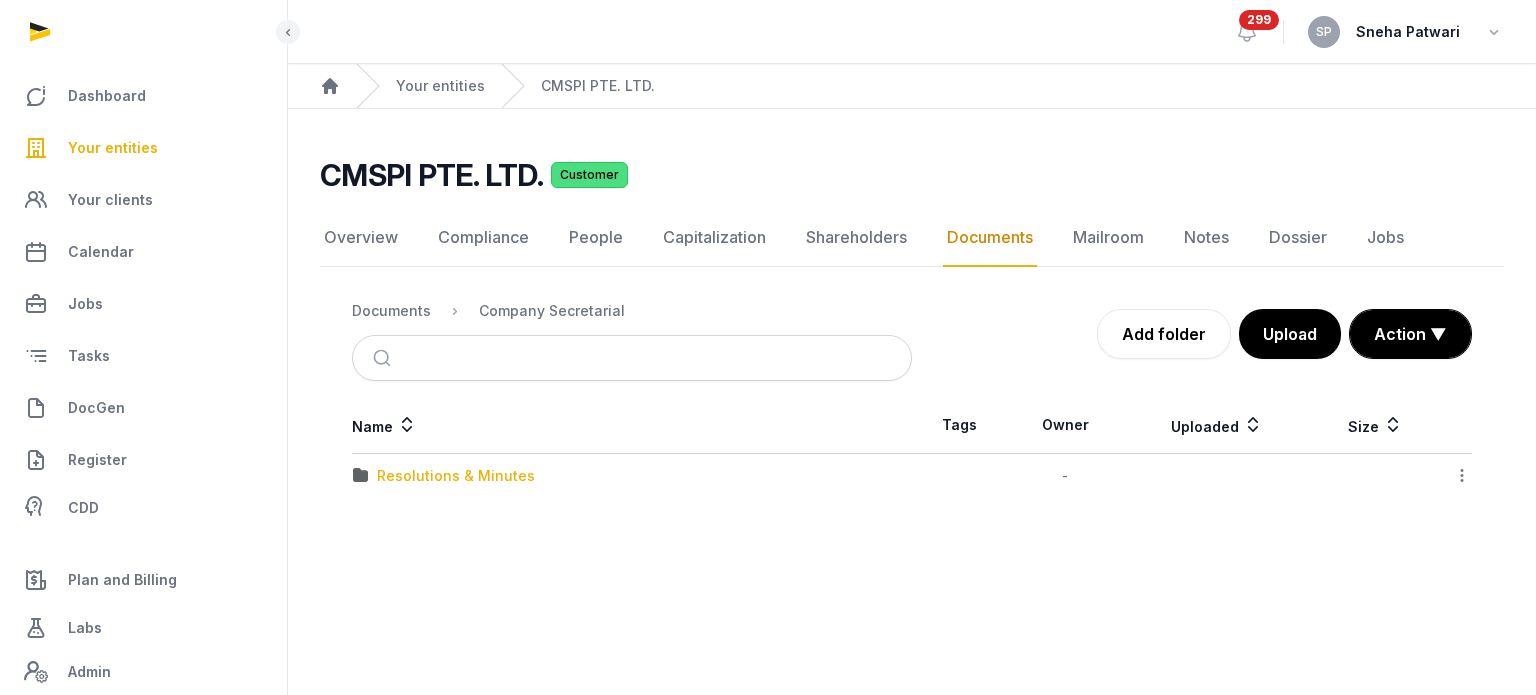 click on "Resolutions & Minutes" at bounding box center [456, 476] 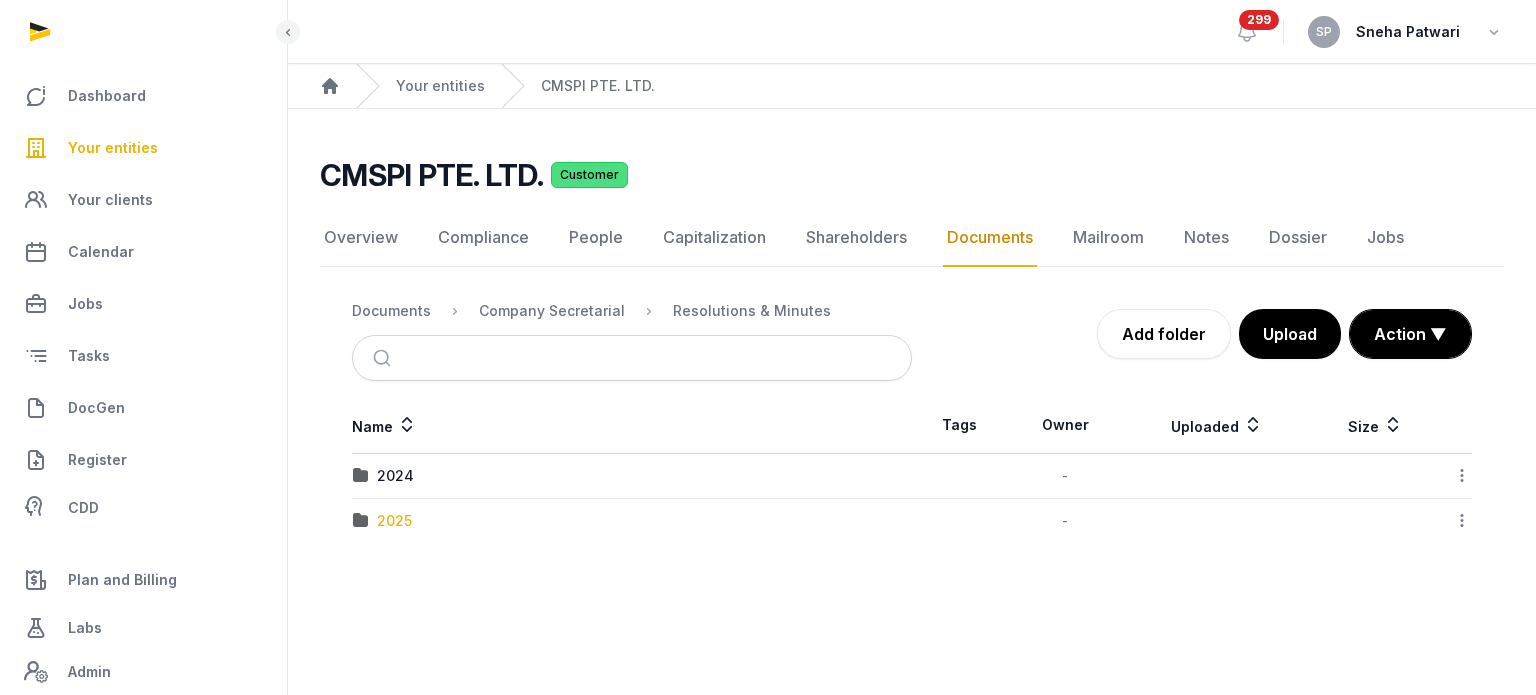 click on "2025" at bounding box center [394, 521] 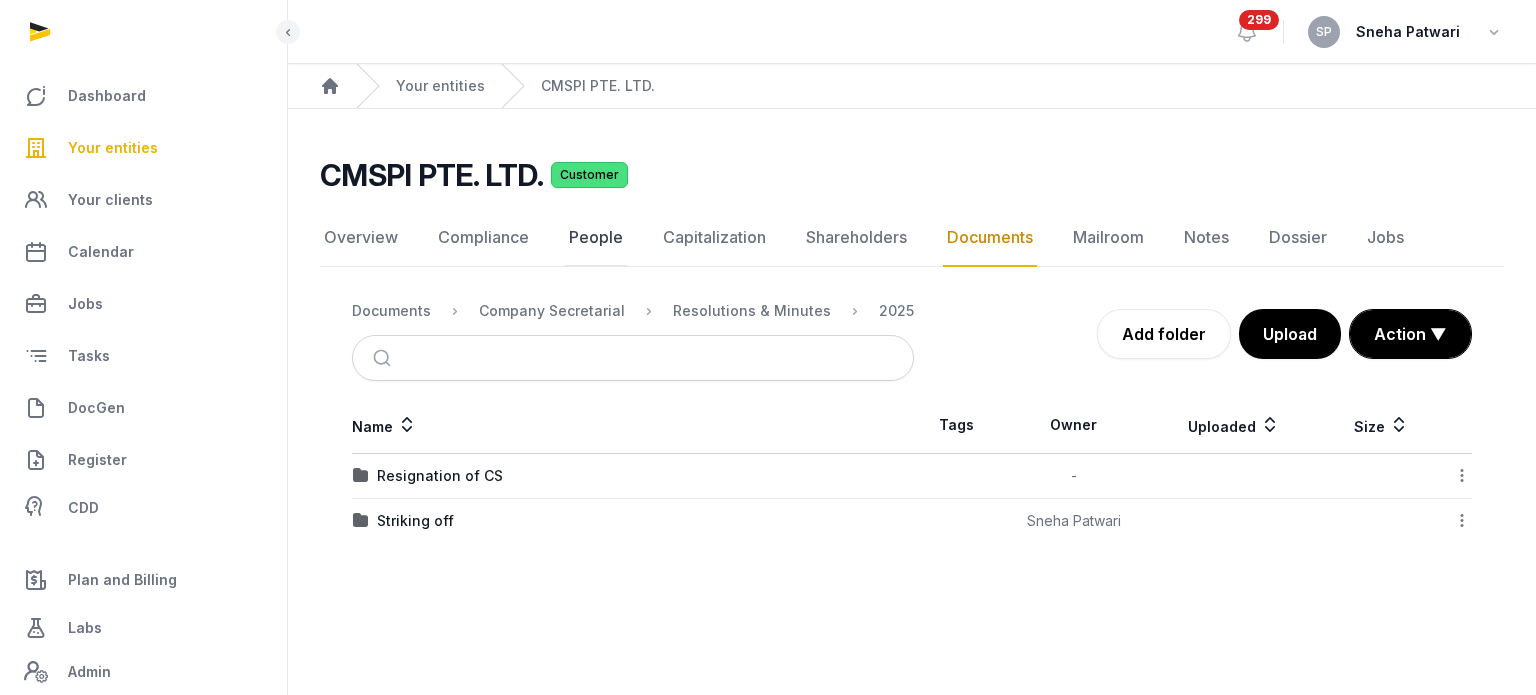click on "People" 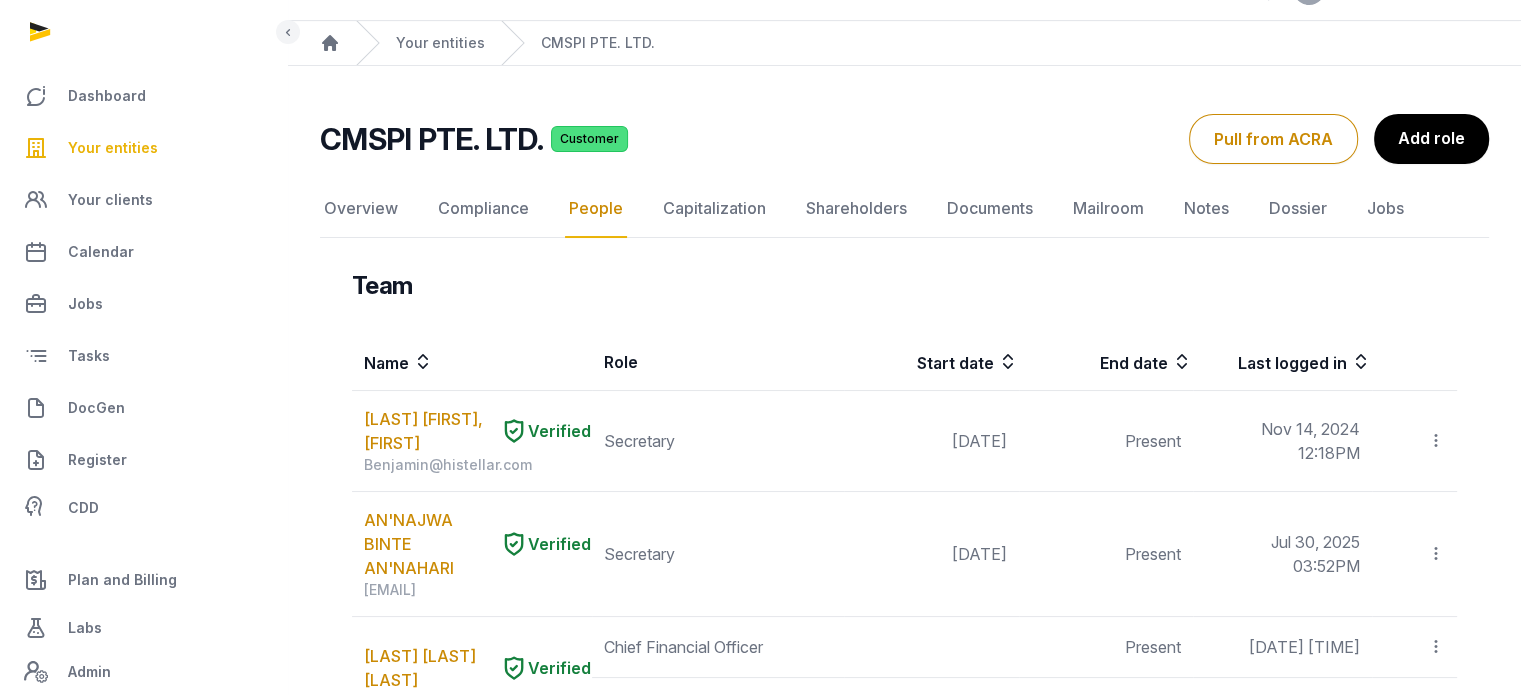 scroll, scrollTop: 44, scrollLeft: 0, axis: vertical 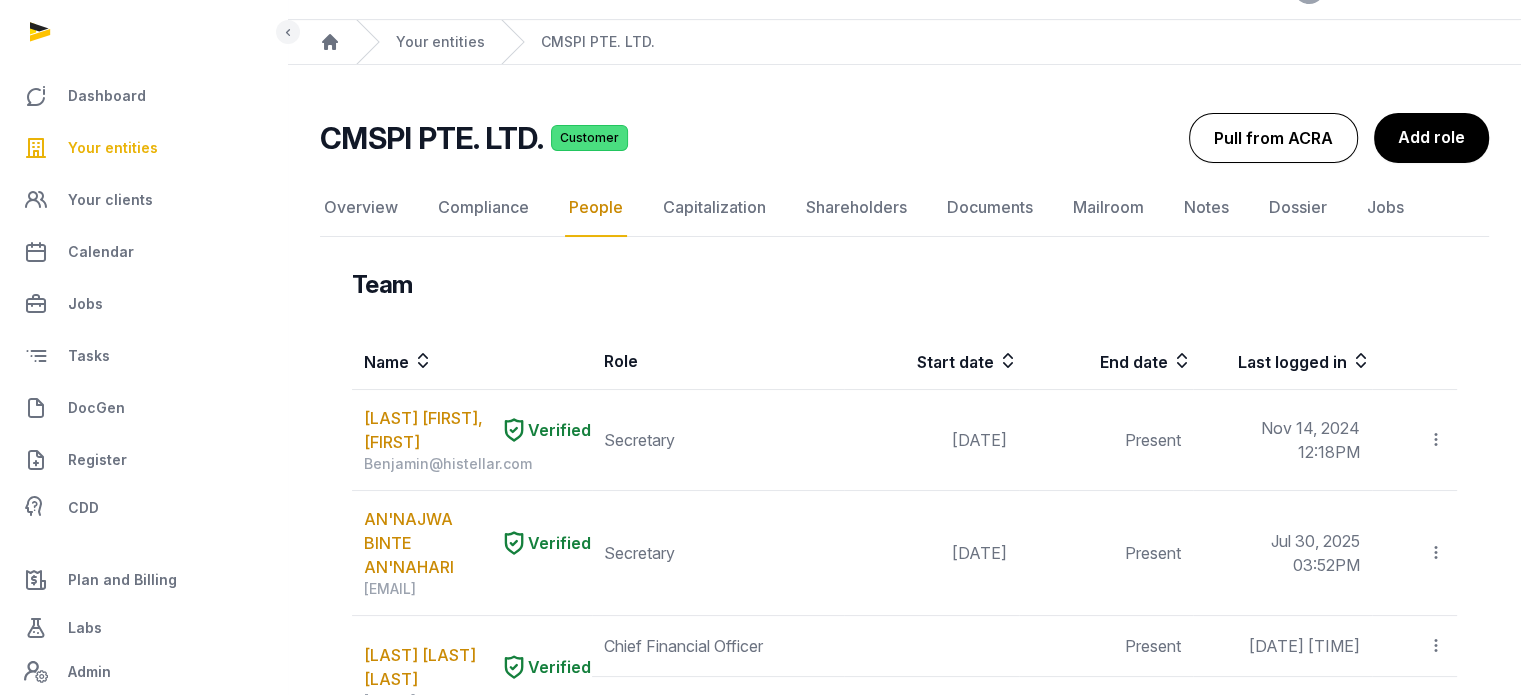 click on "Pull from ACRA" at bounding box center [1273, 138] 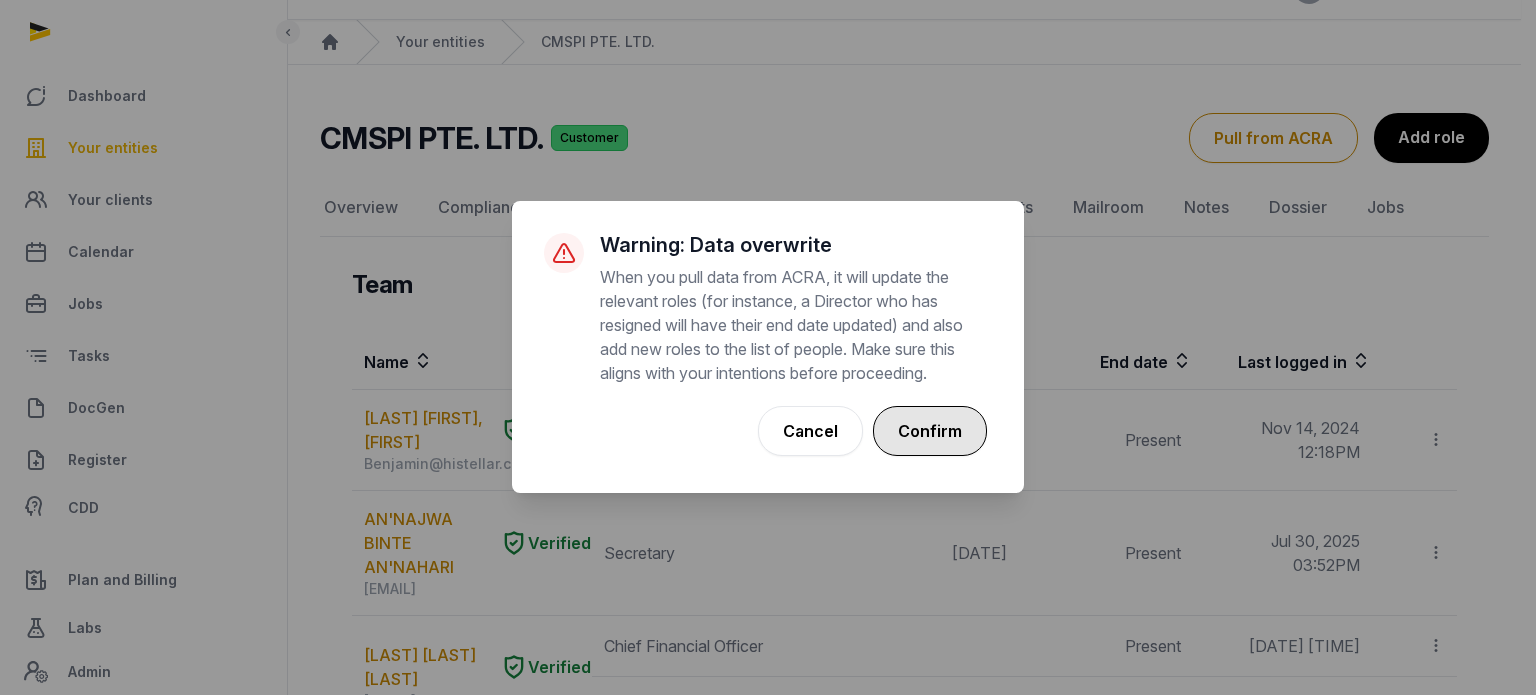 click on "Confirm" at bounding box center [930, 431] 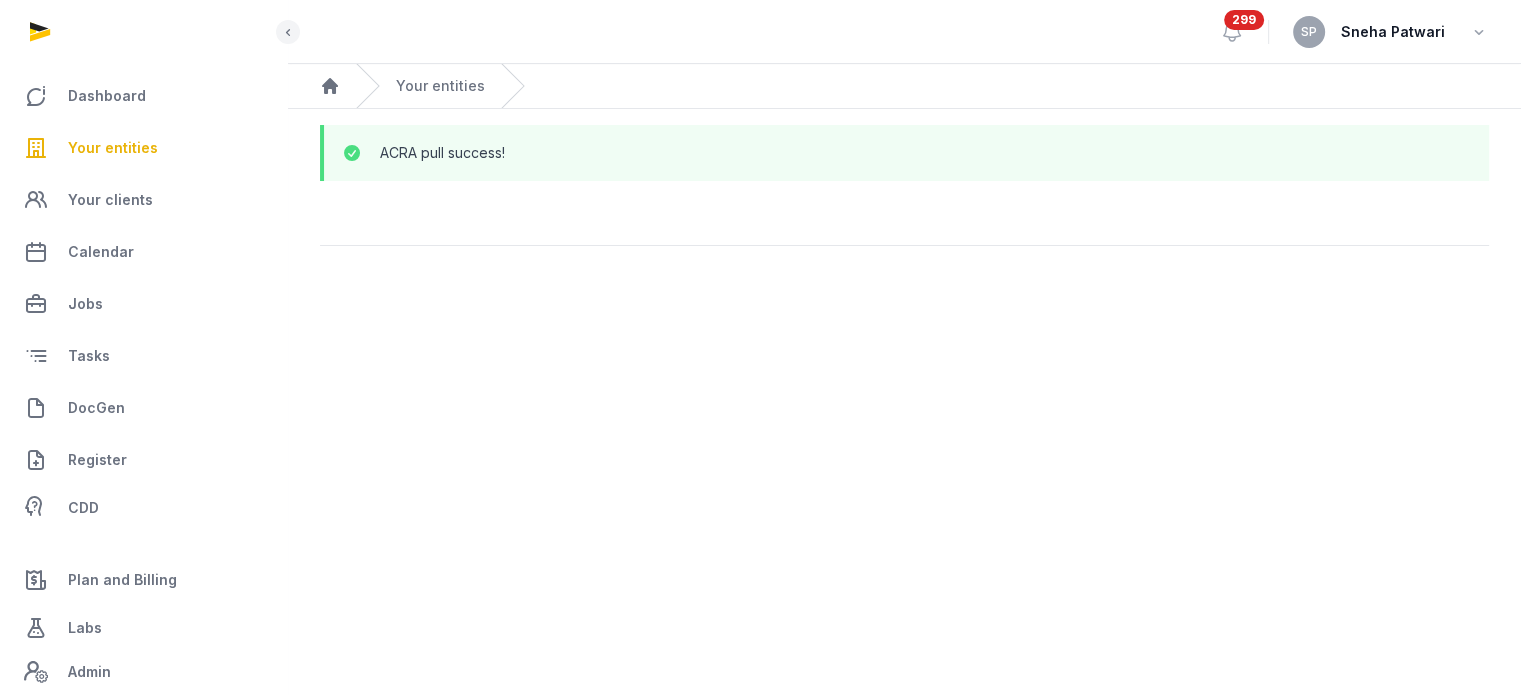 scroll, scrollTop: 0, scrollLeft: 0, axis: both 